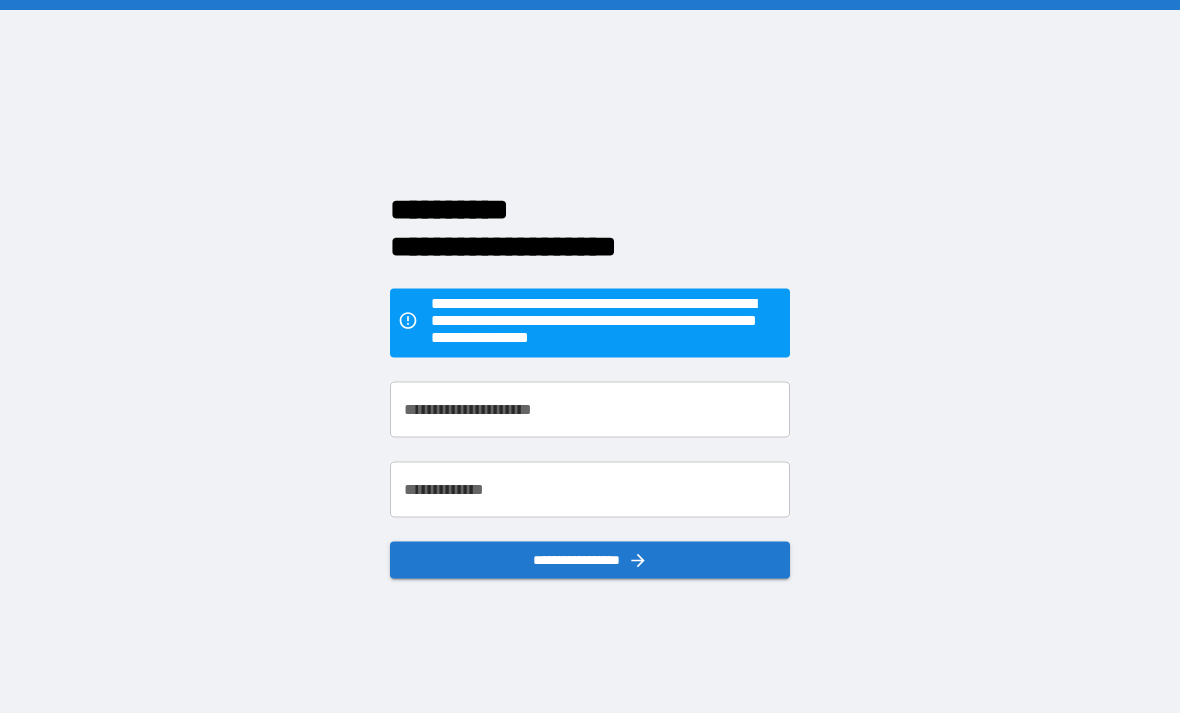 scroll, scrollTop: 0, scrollLeft: 0, axis: both 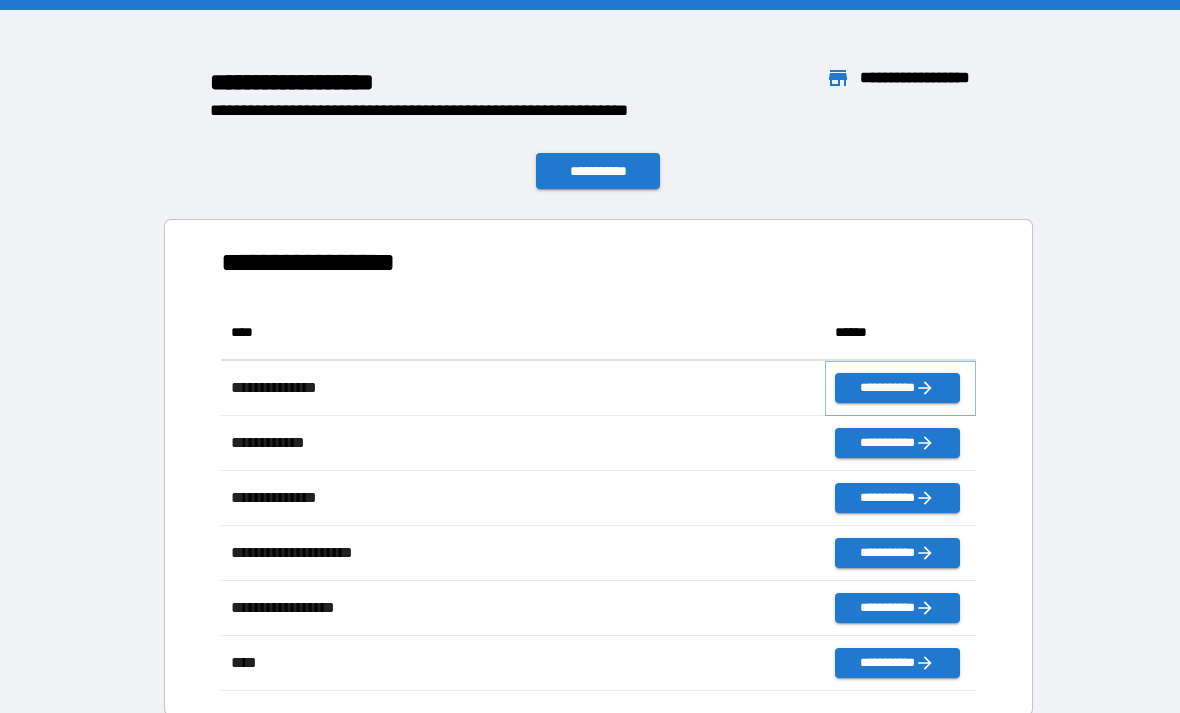 click on "**********" at bounding box center [897, 388] 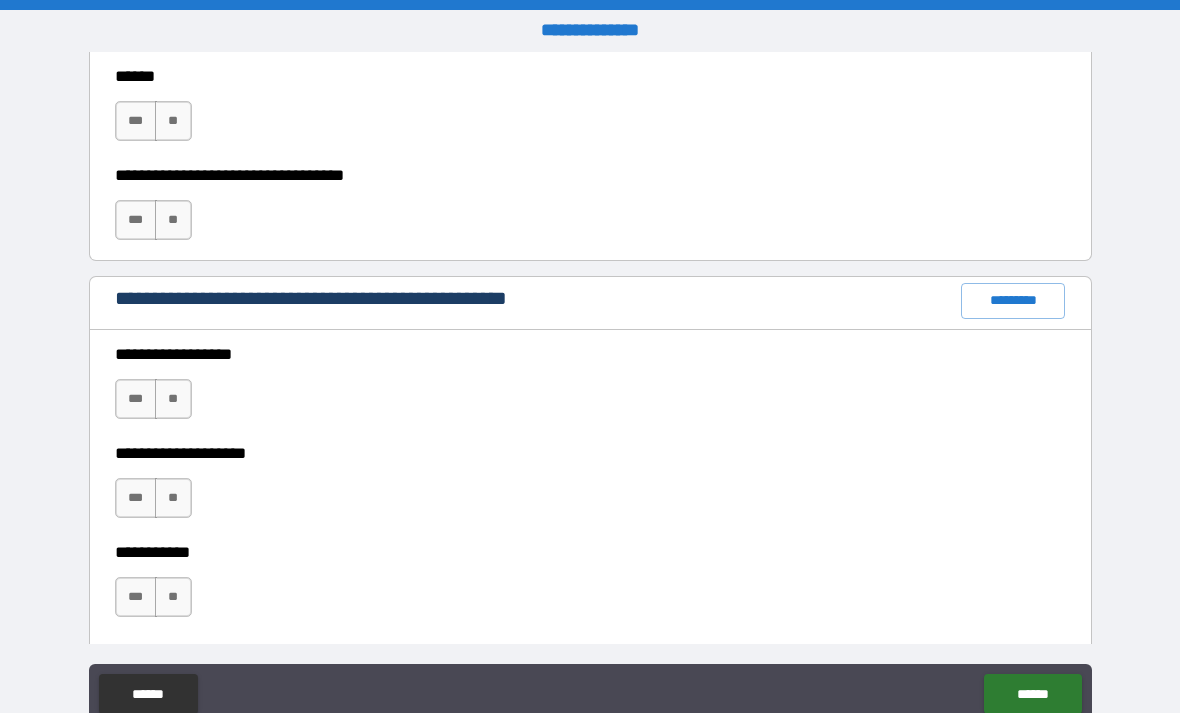 scroll, scrollTop: 2331, scrollLeft: 0, axis: vertical 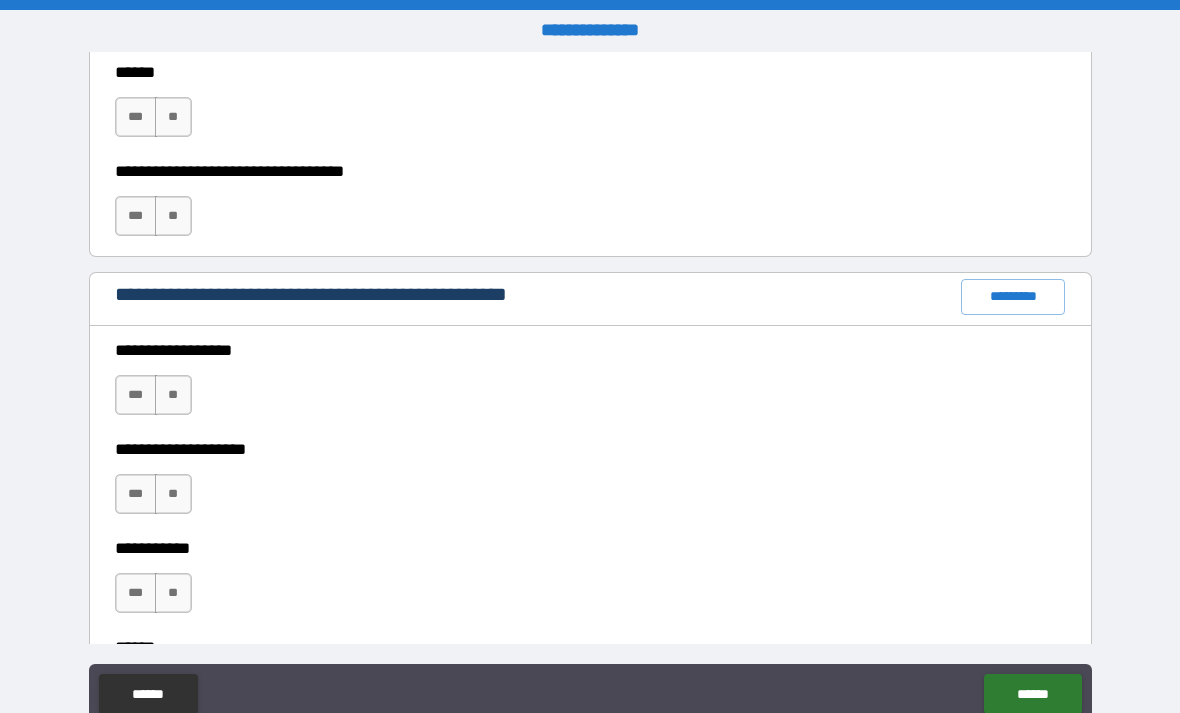 click on "*********" at bounding box center [1013, 297] 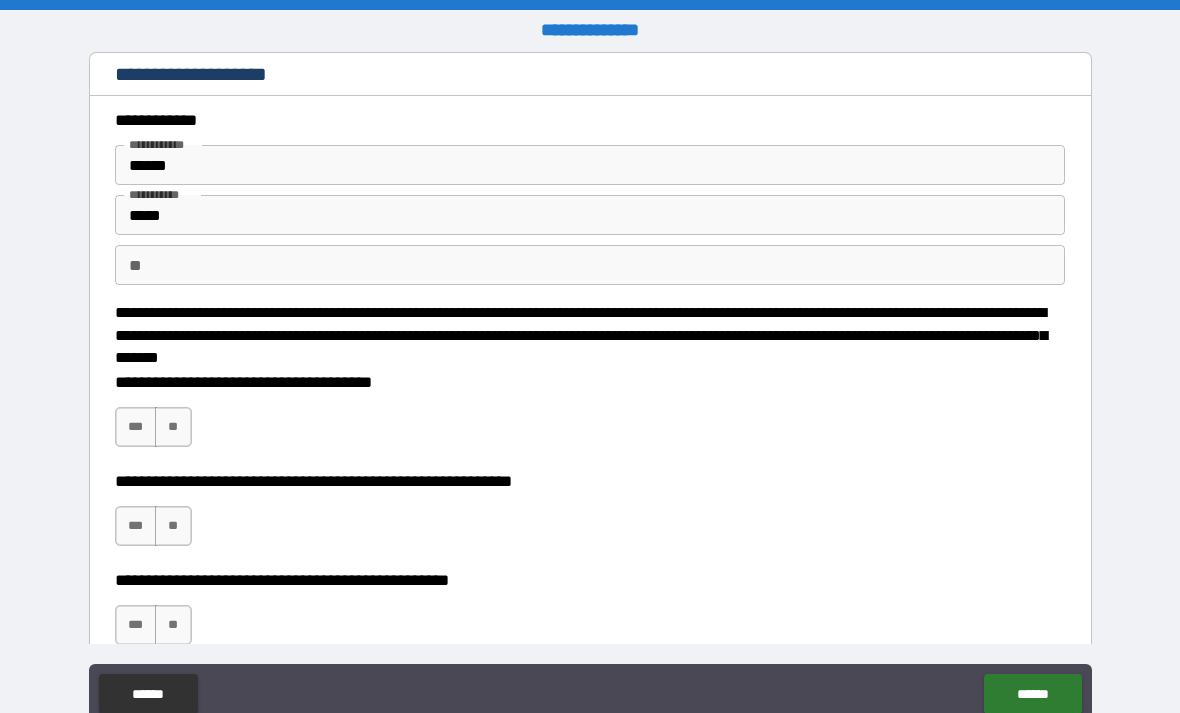 scroll, scrollTop: 0, scrollLeft: 0, axis: both 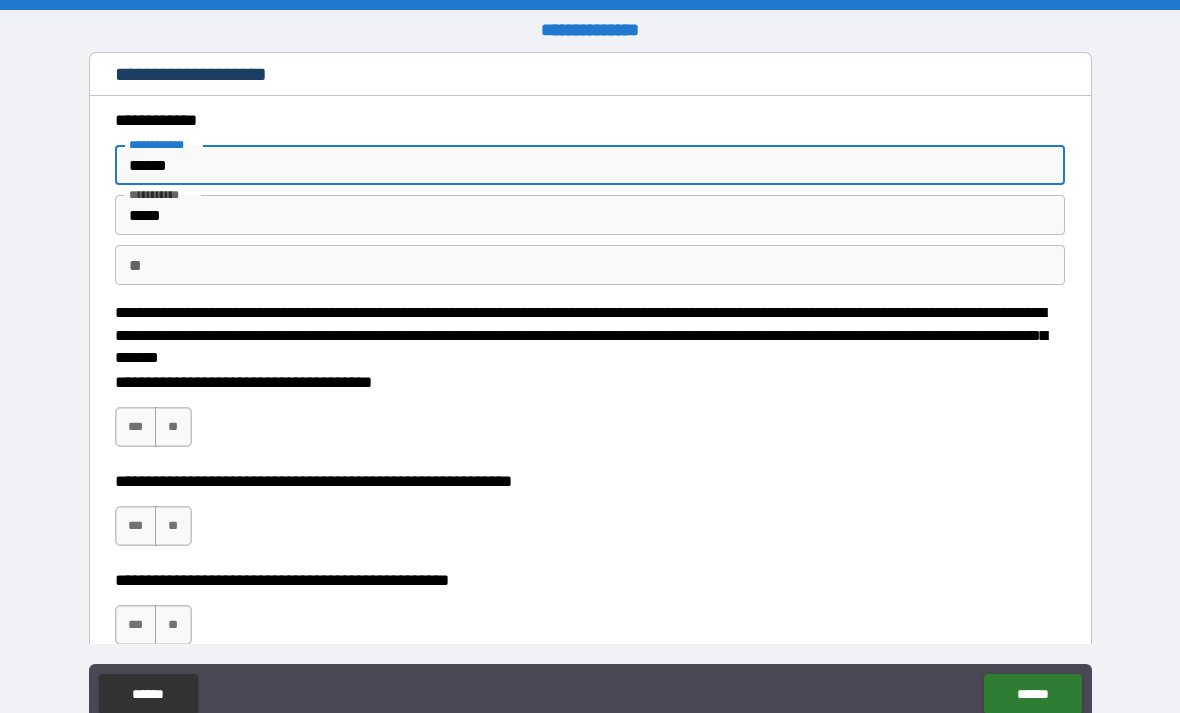click on "*****" at bounding box center (590, 215) 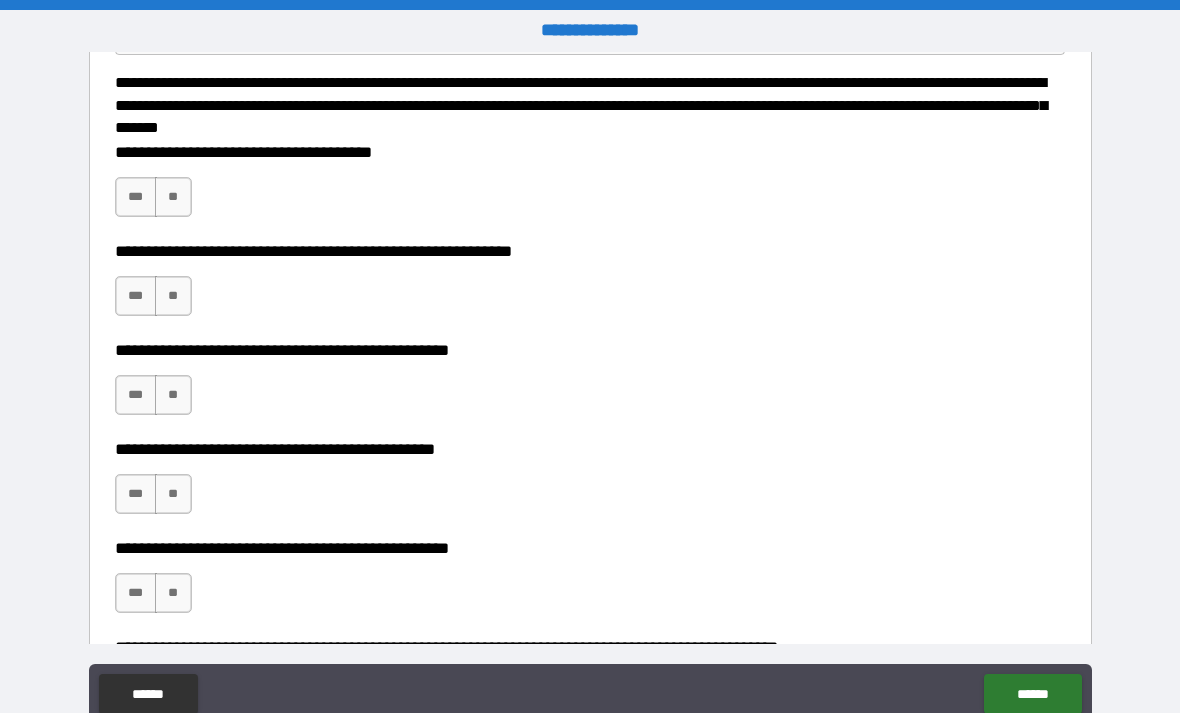scroll, scrollTop: 231, scrollLeft: 0, axis: vertical 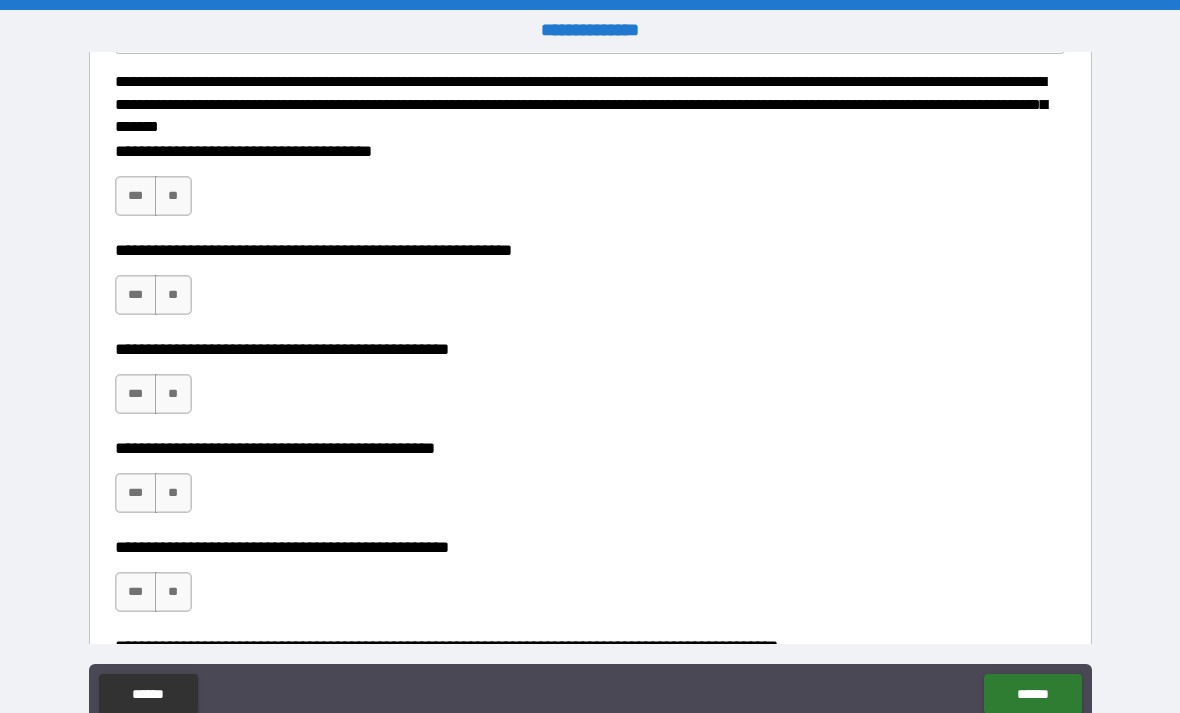 click on "**" at bounding box center (173, 196) 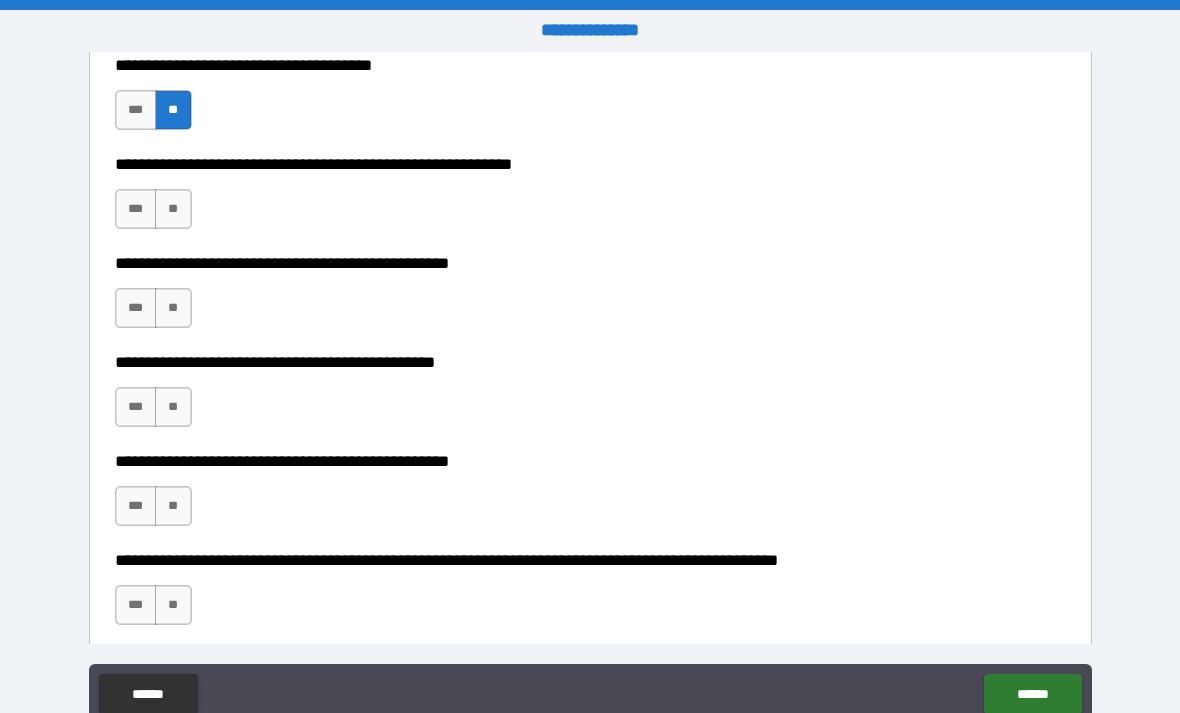 scroll, scrollTop: 352, scrollLeft: 0, axis: vertical 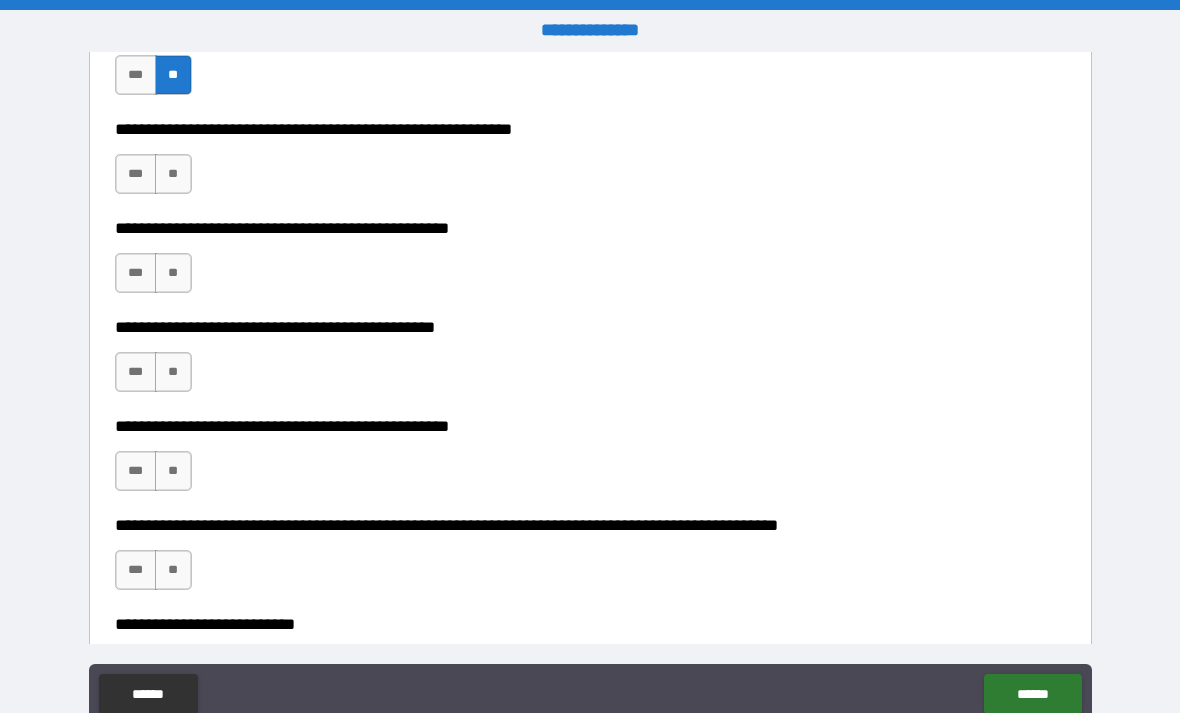 click on "**" at bounding box center [173, 174] 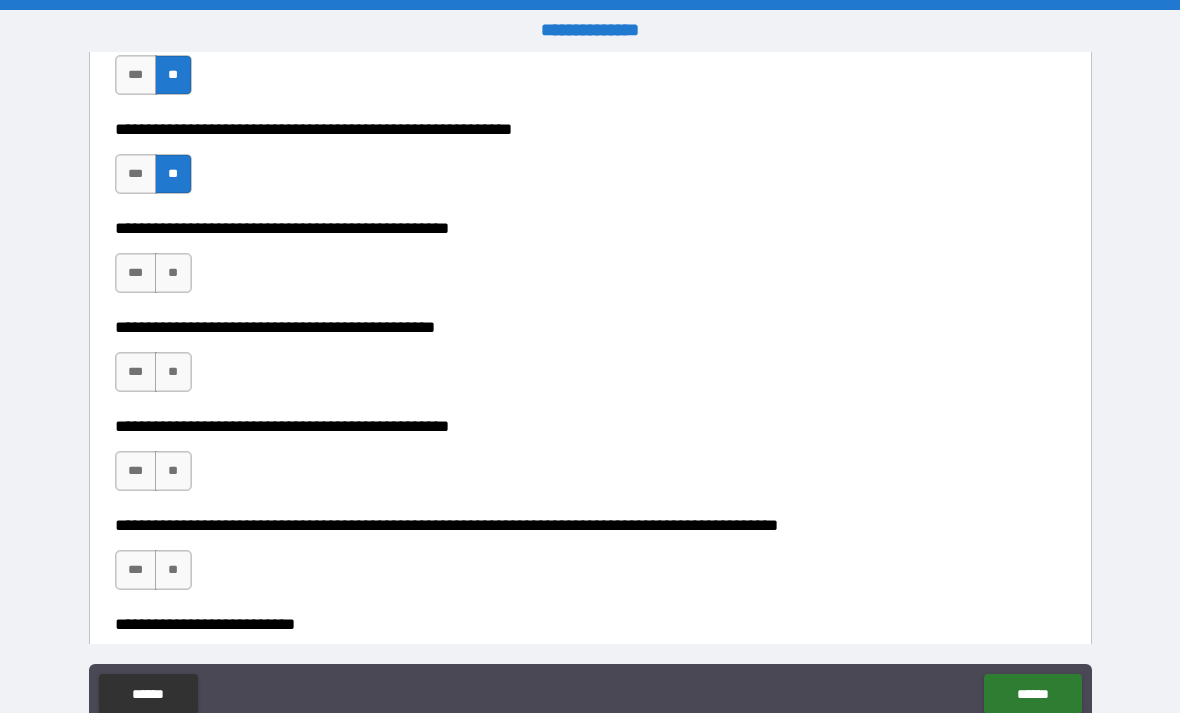 click on "**" at bounding box center (173, 273) 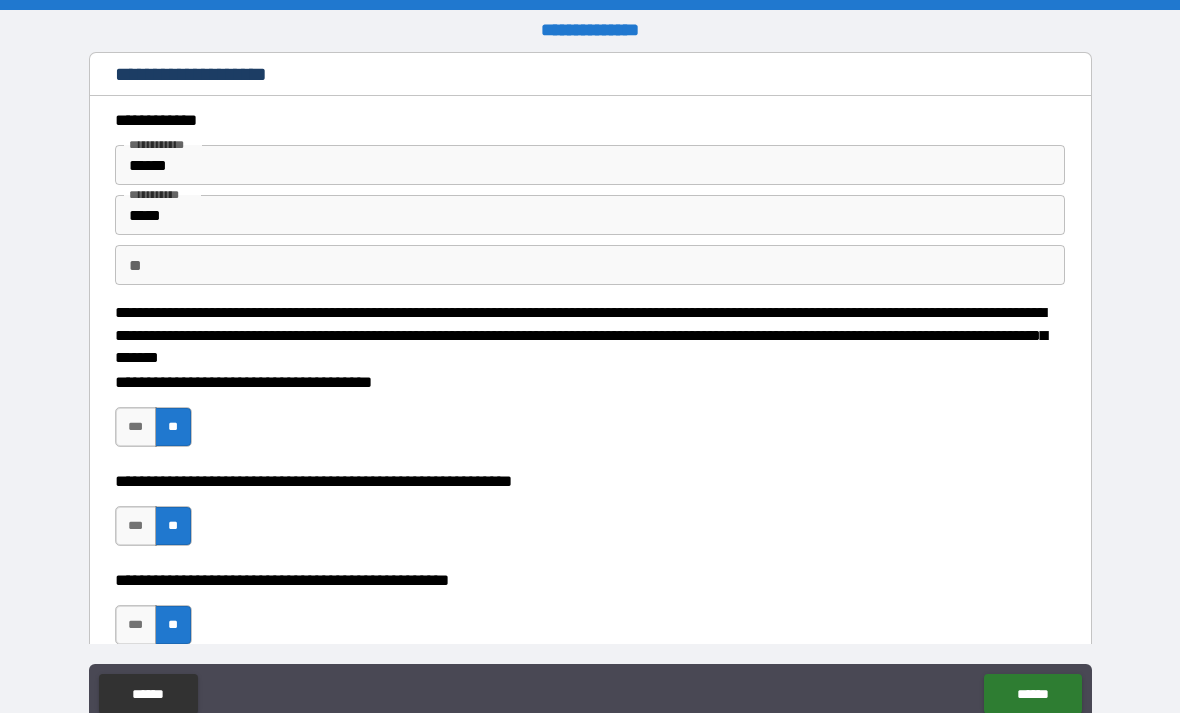 scroll, scrollTop: 0, scrollLeft: 0, axis: both 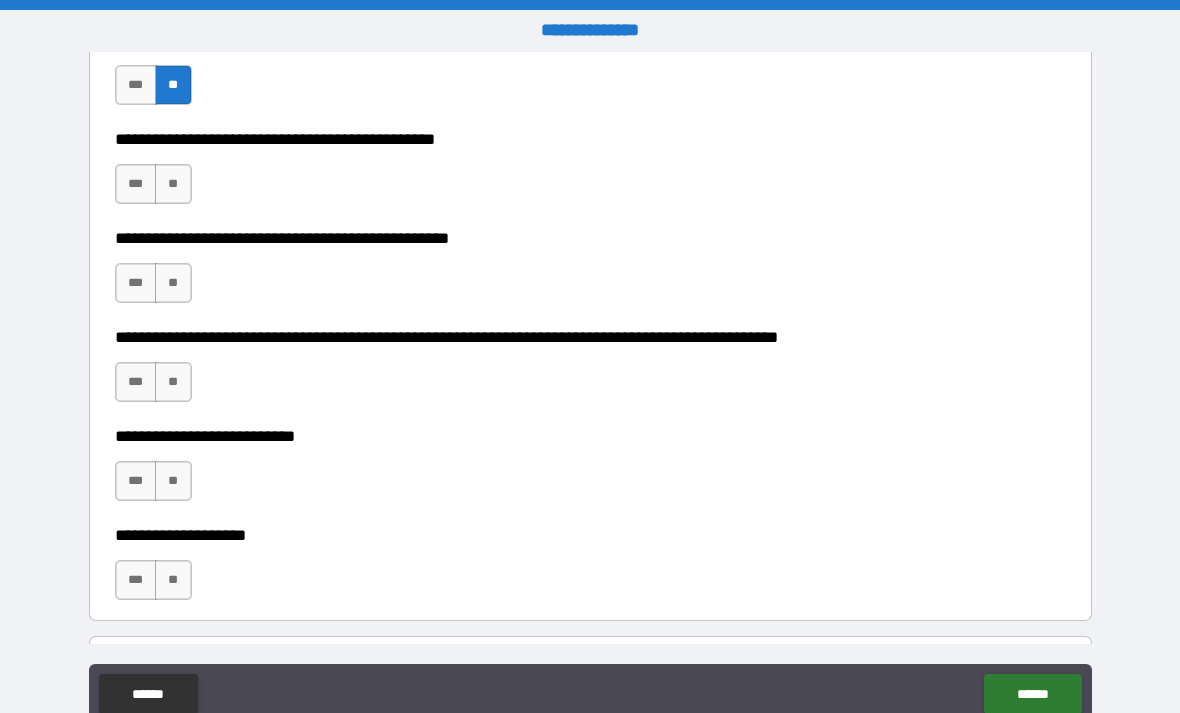 type on "******" 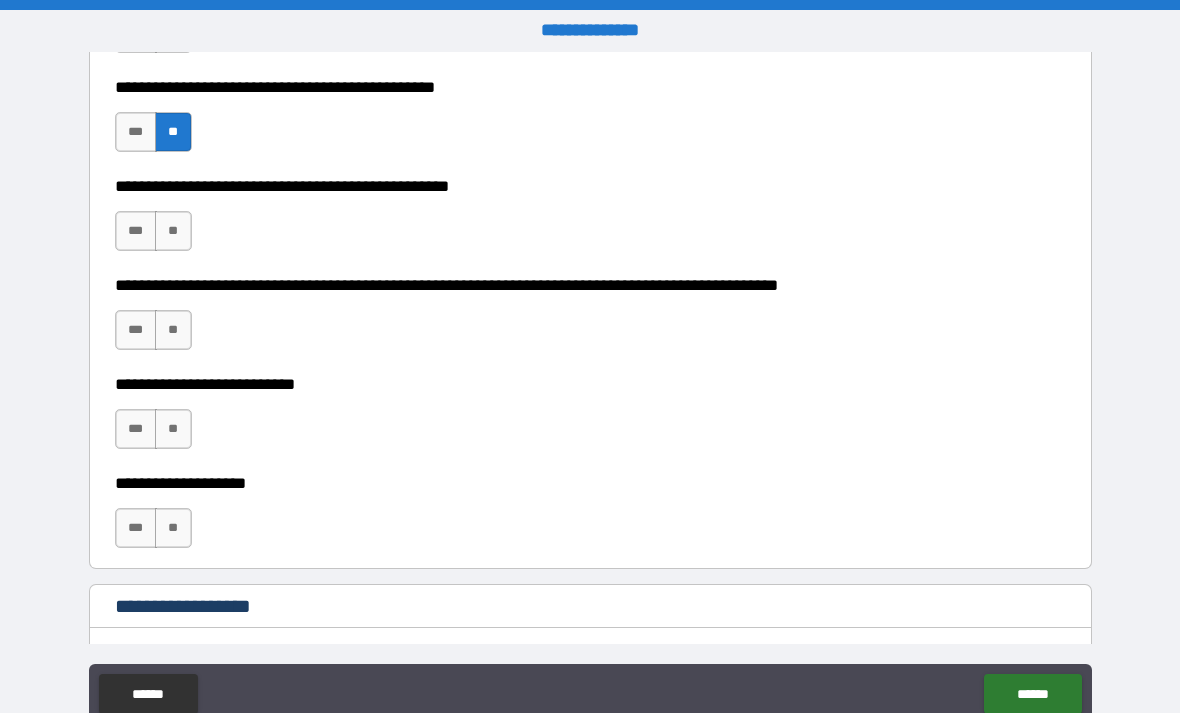 scroll, scrollTop: 593, scrollLeft: 0, axis: vertical 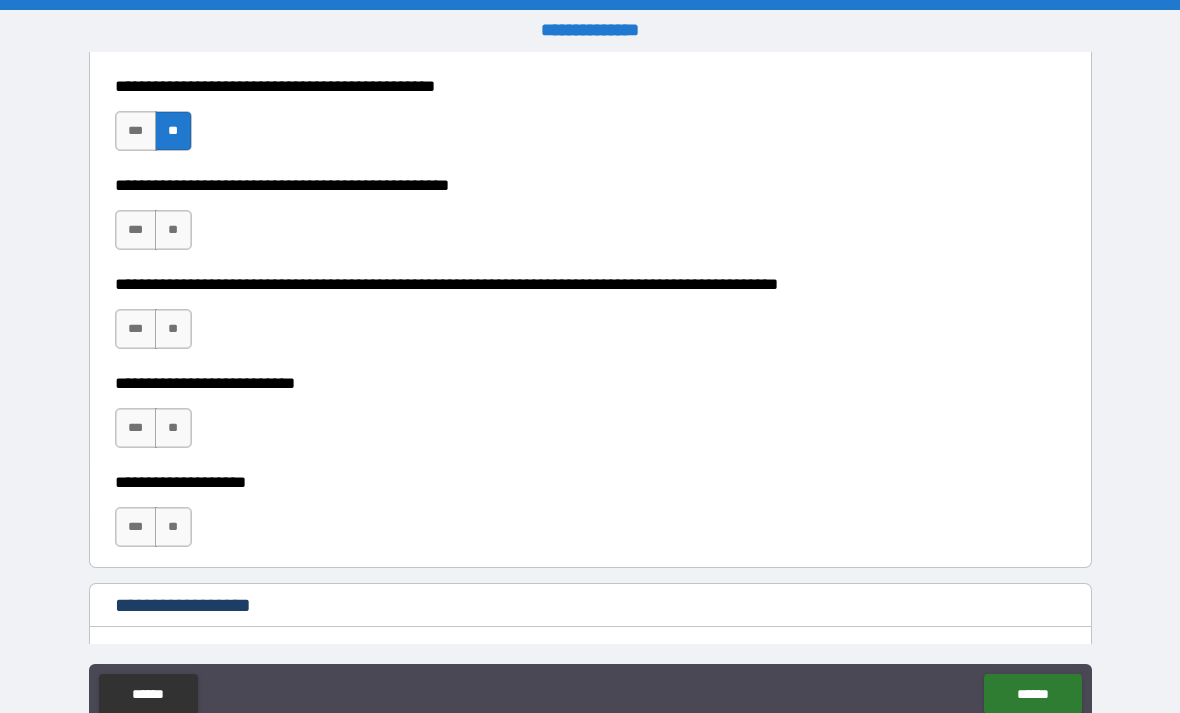 click on "**" at bounding box center [173, 230] 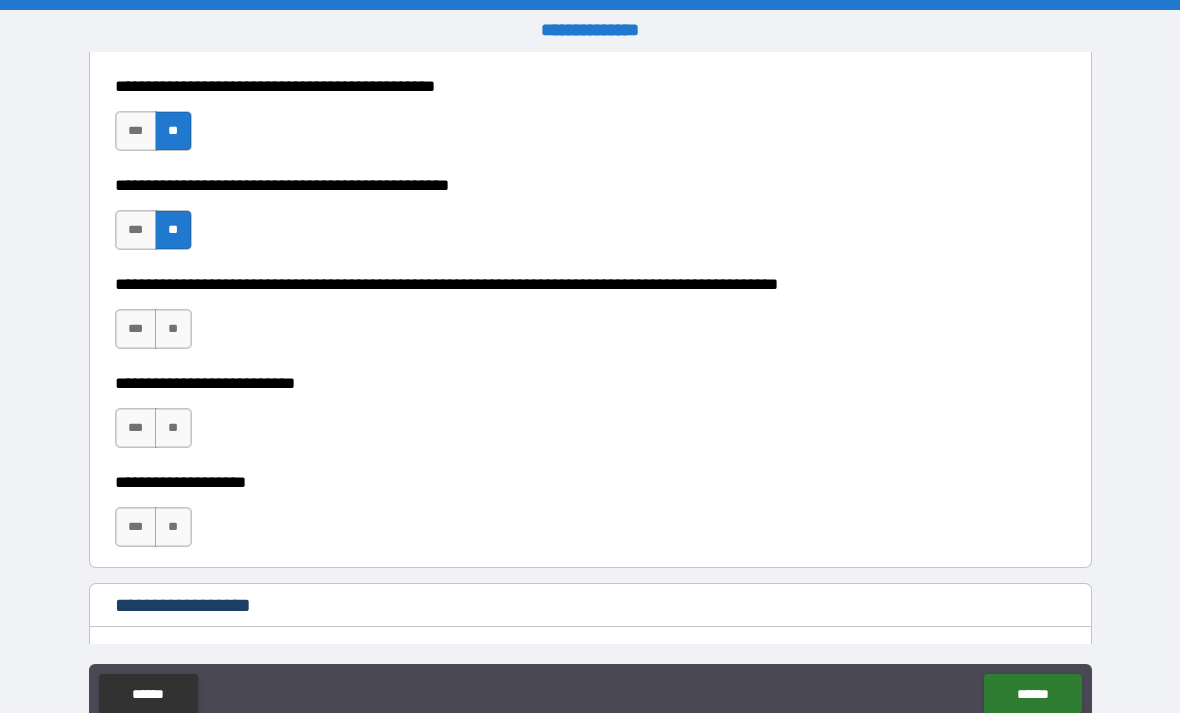 click on "**" at bounding box center [173, 329] 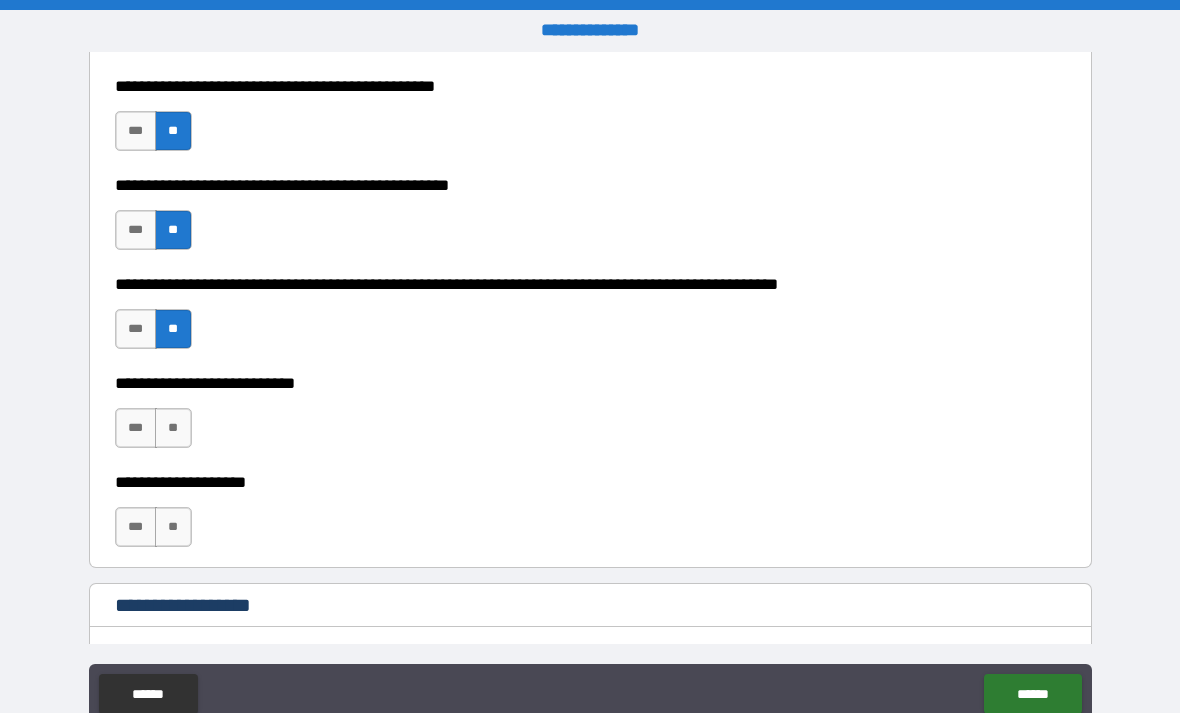 click on "**" at bounding box center [173, 428] 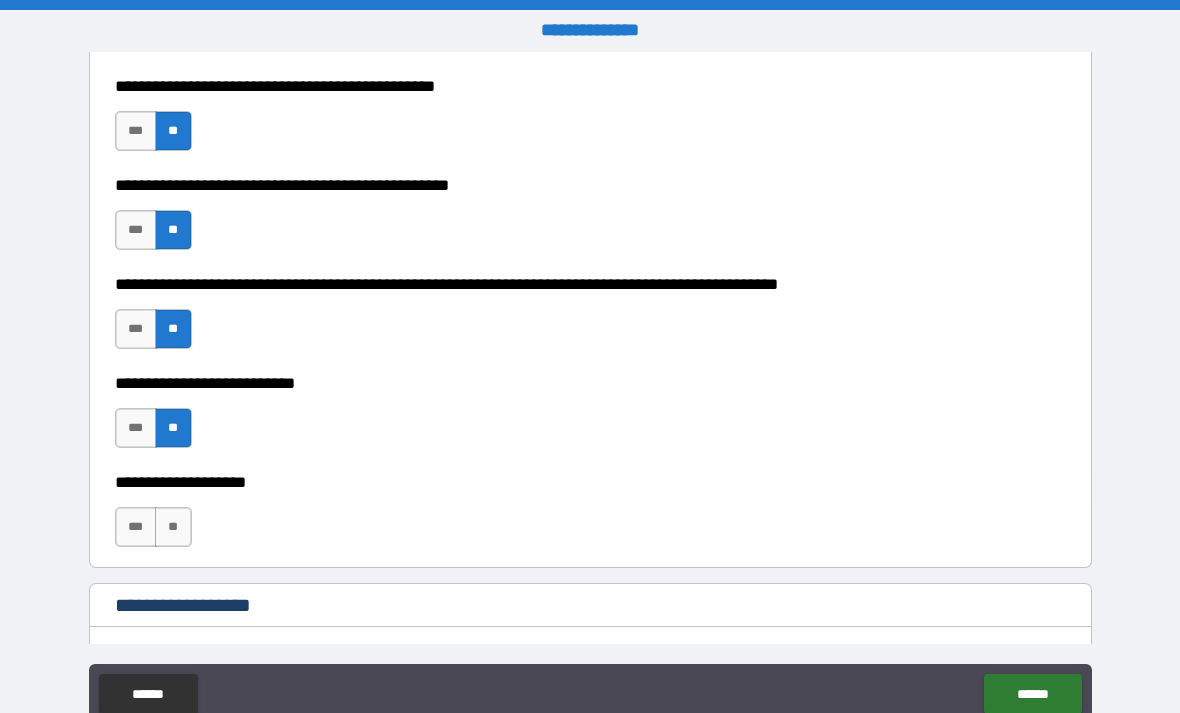 click on "**" at bounding box center [173, 527] 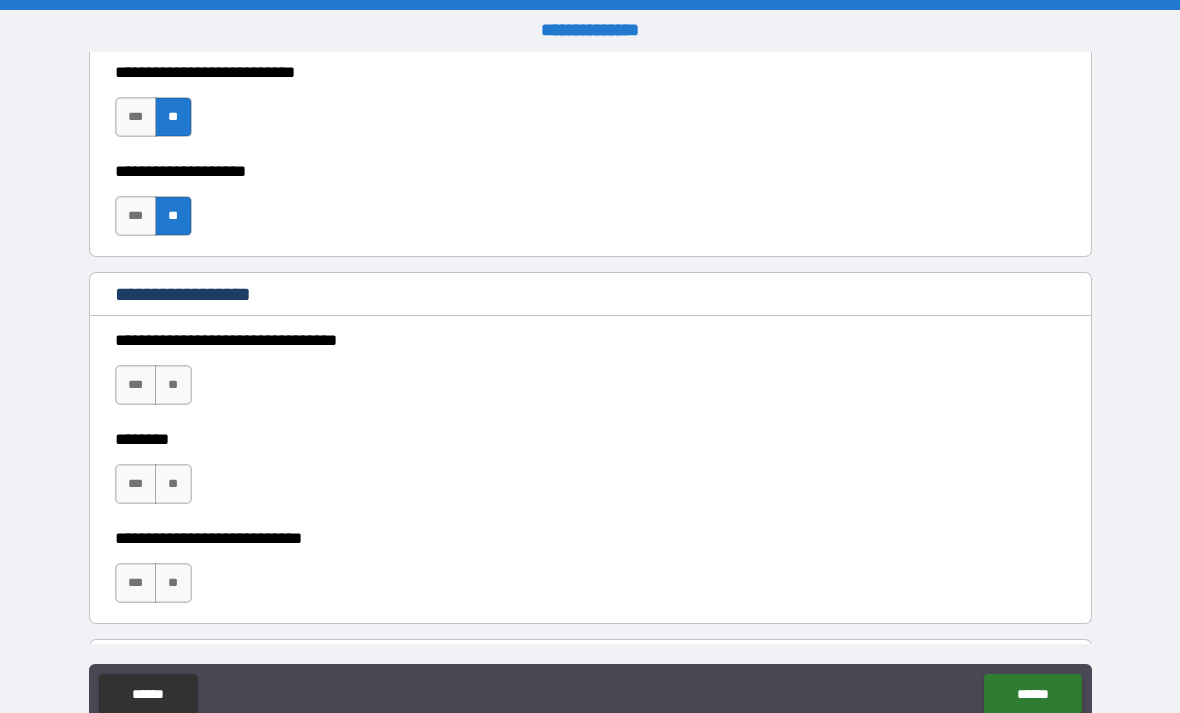 scroll, scrollTop: 908, scrollLeft: 0, axis: vertical 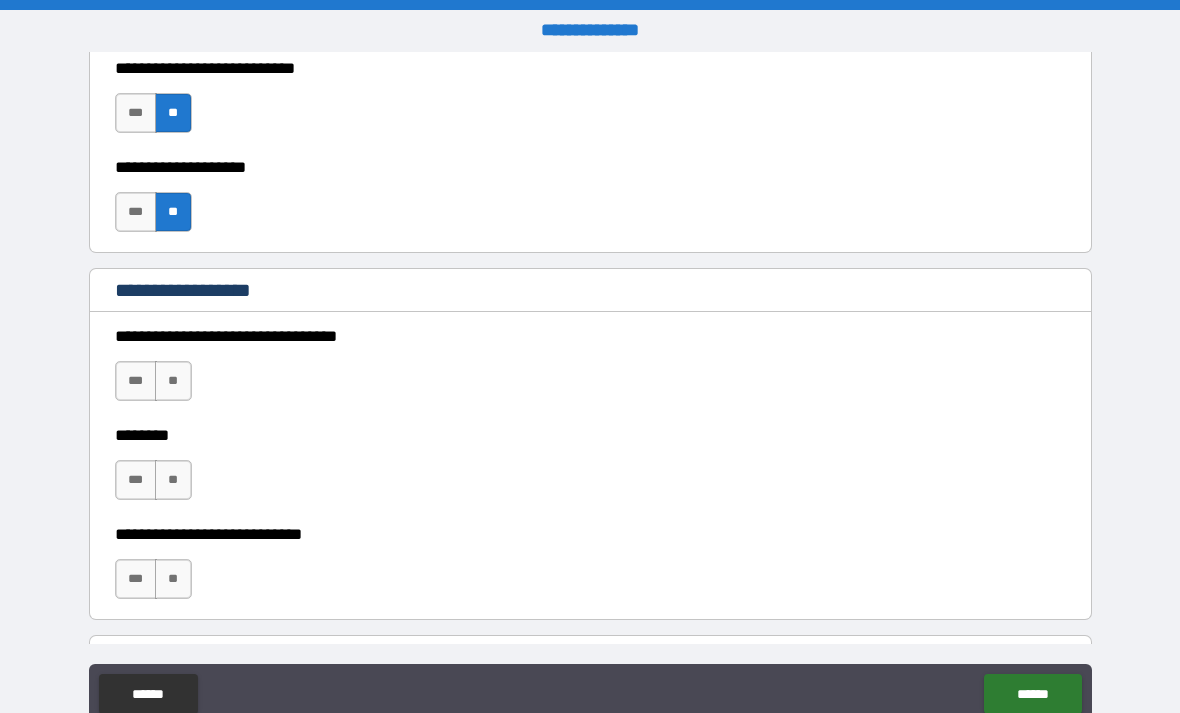 click on "**" at bounding box center [173, 381] 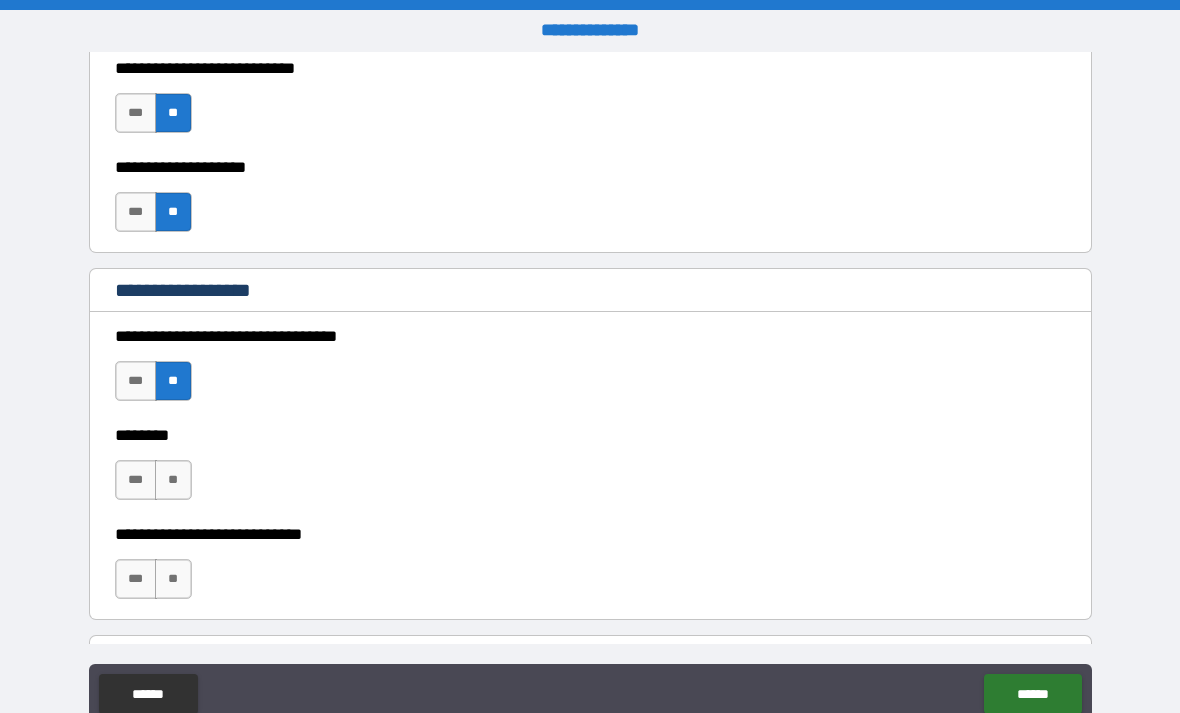 click on "**" at bounding box center [173, 480] 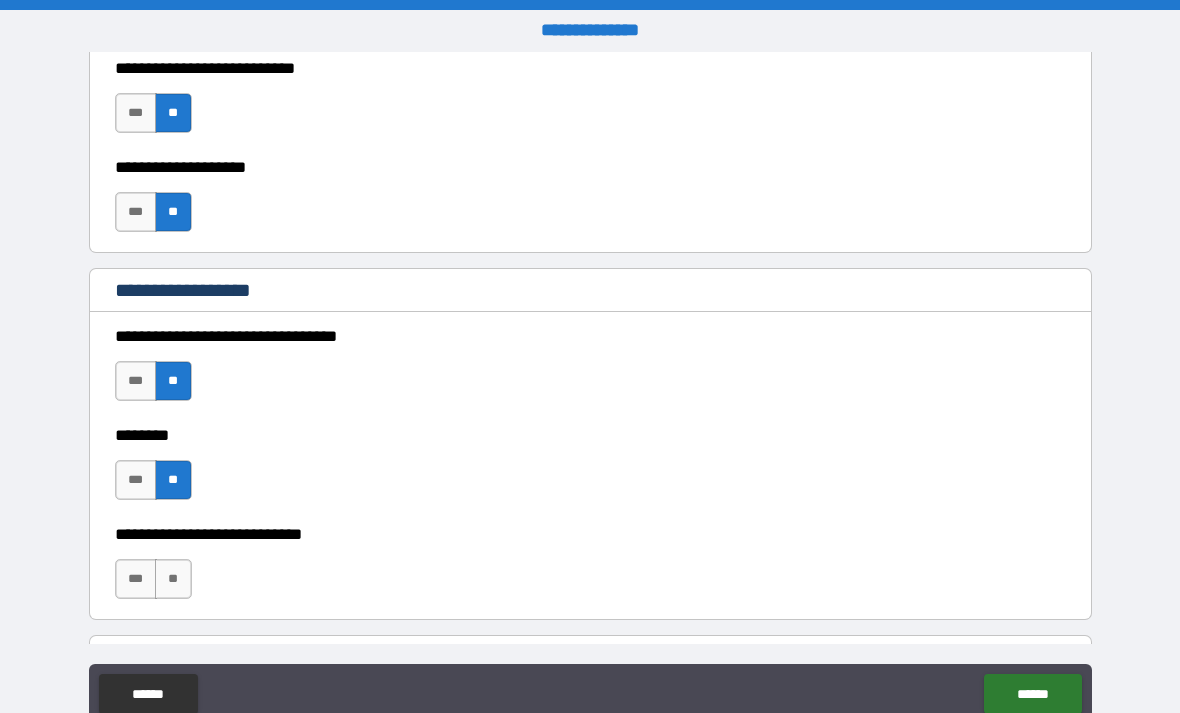 click on "**" at bounding box center (173, 579) 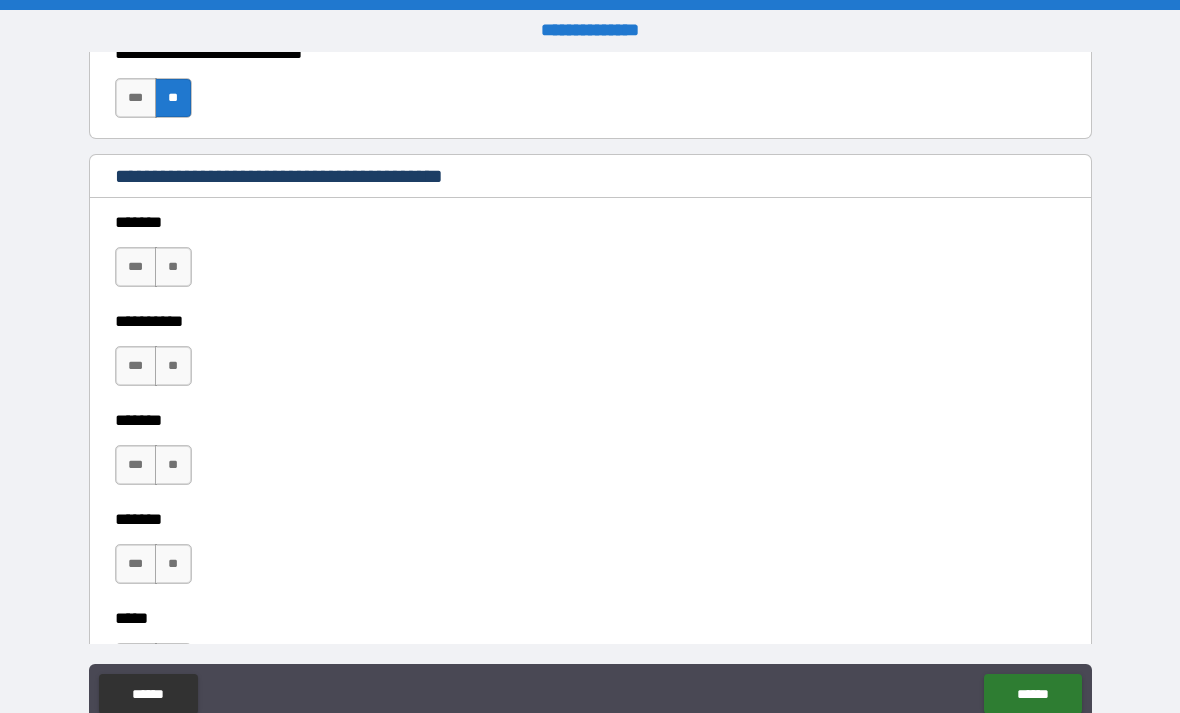scroll, scrollTop: 1393, scrollLeft: 0, axis: vertical 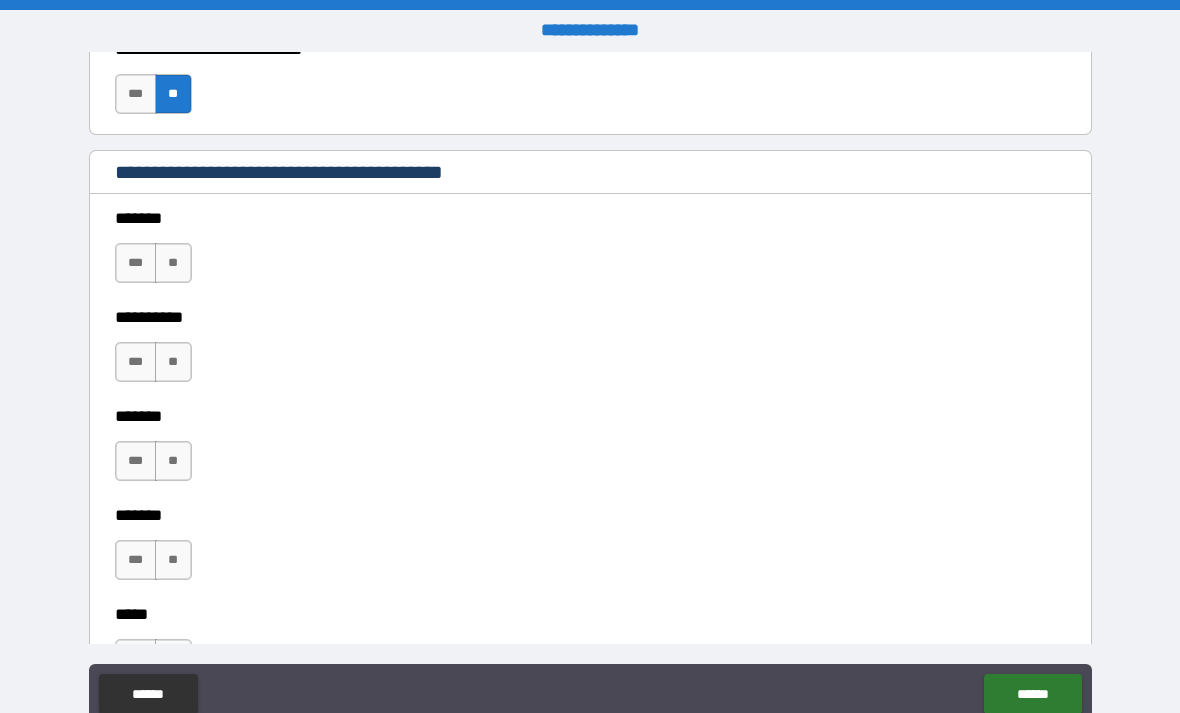click on "**" at bounding box center (173, 263) 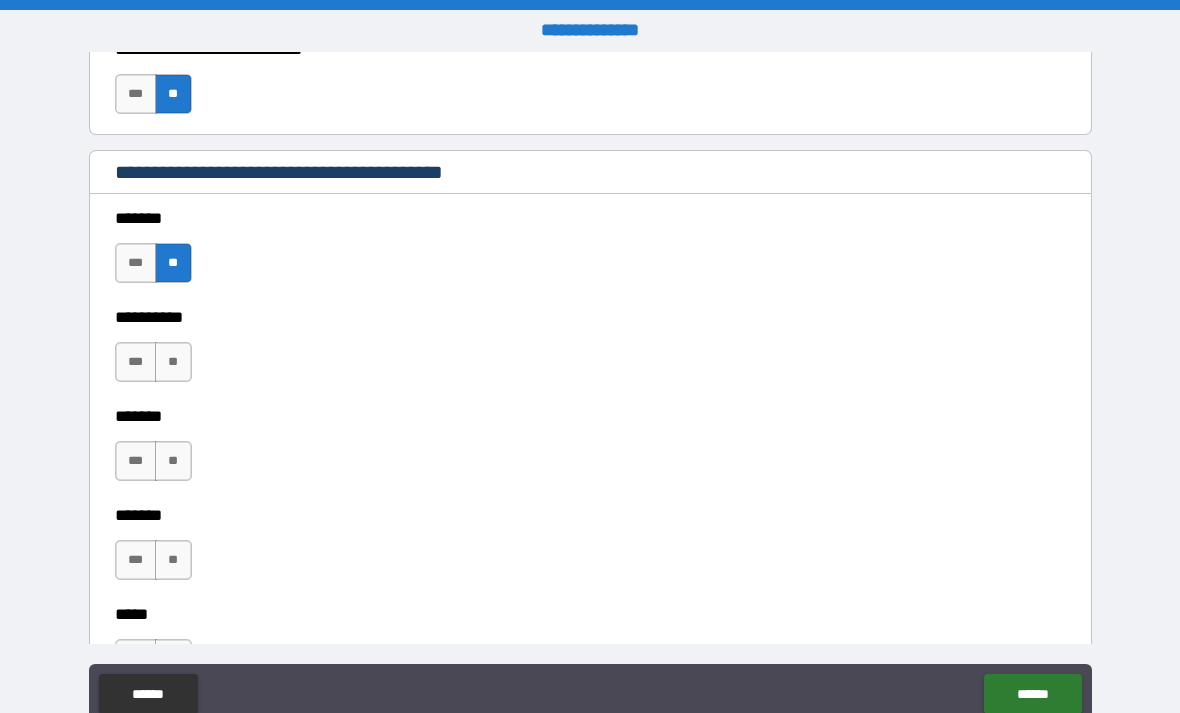 click on "**" at bounding box center [173, 362] 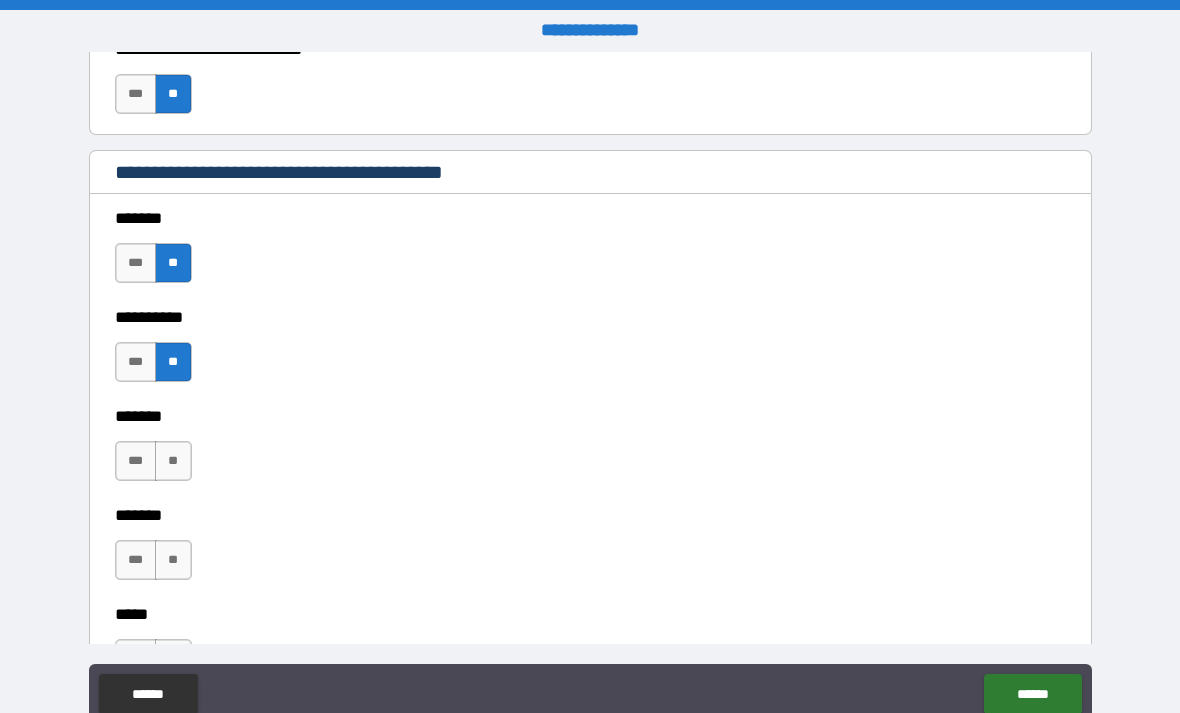 click on "**" at bounding box center [173, 461] 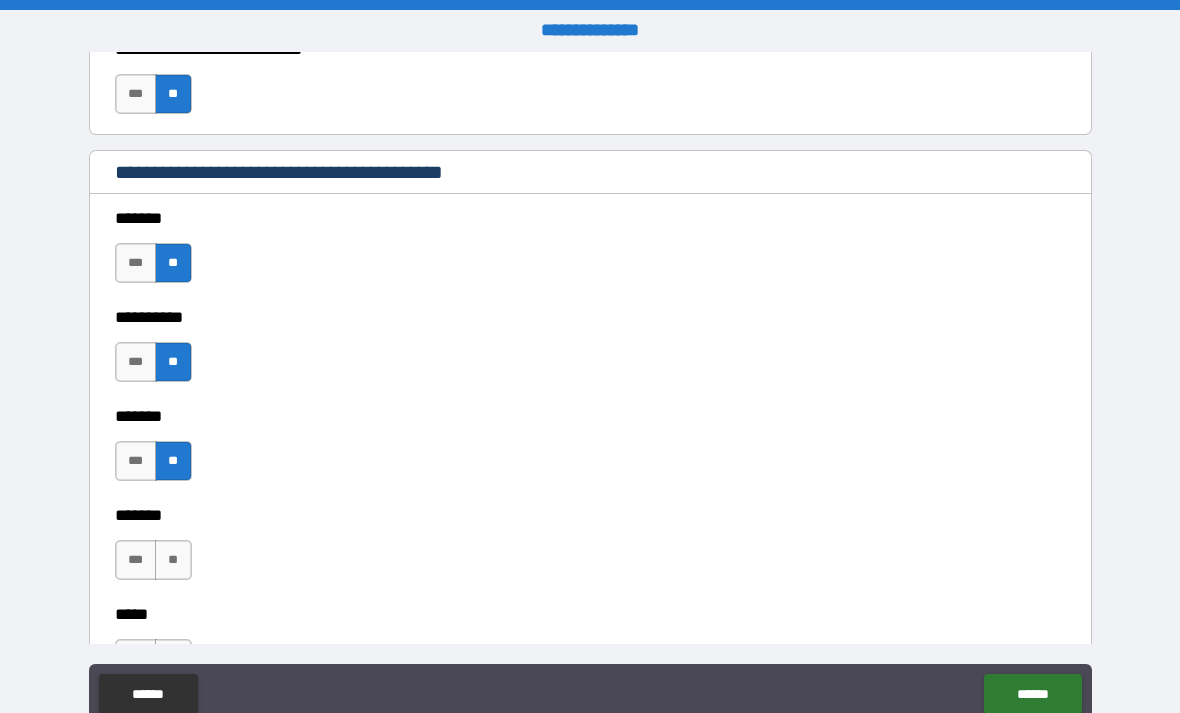 click on "**" at bounding box center (173, 560) 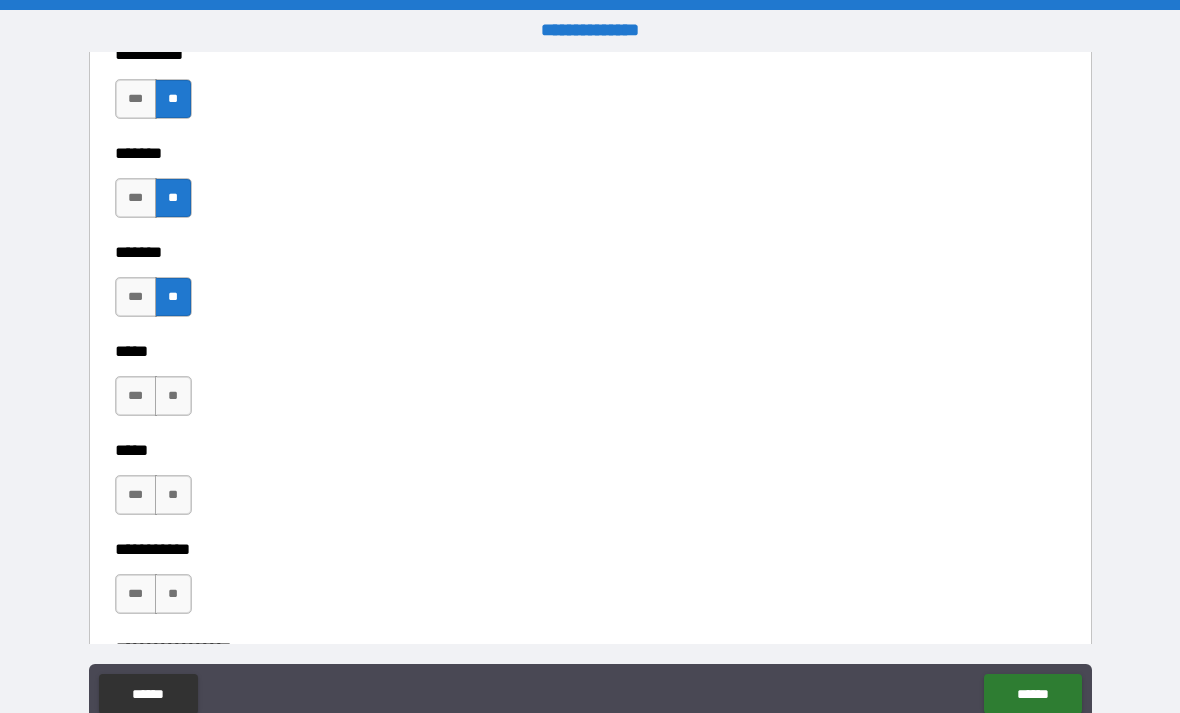 scroll, scrollTop: 1670, scrollLeft: 0, axis: vertical 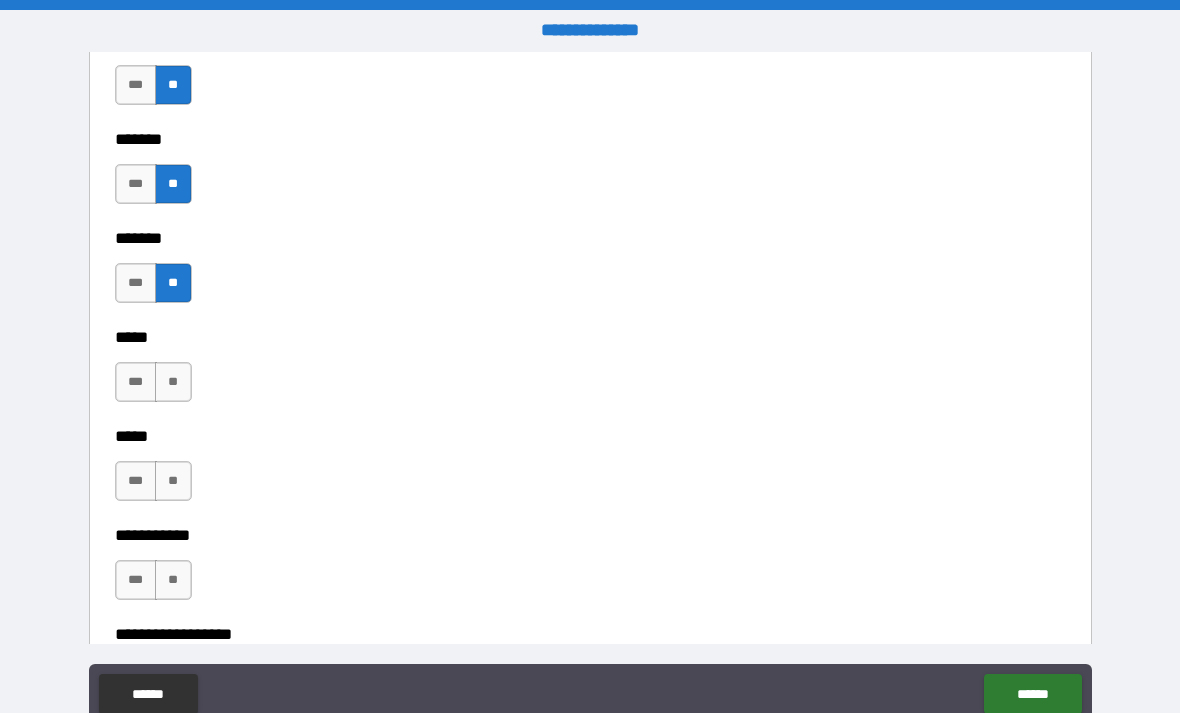 click on "**" at bounding box center [173, 382] 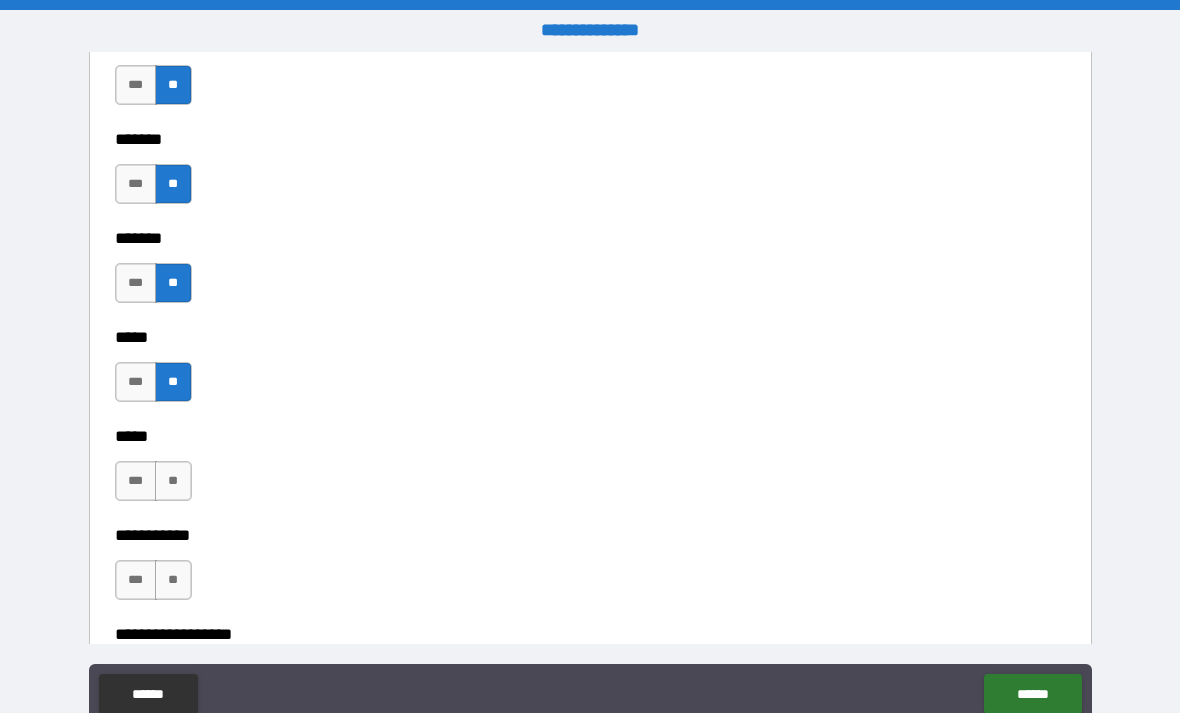 click on "**" at bounding box center [173, 481] 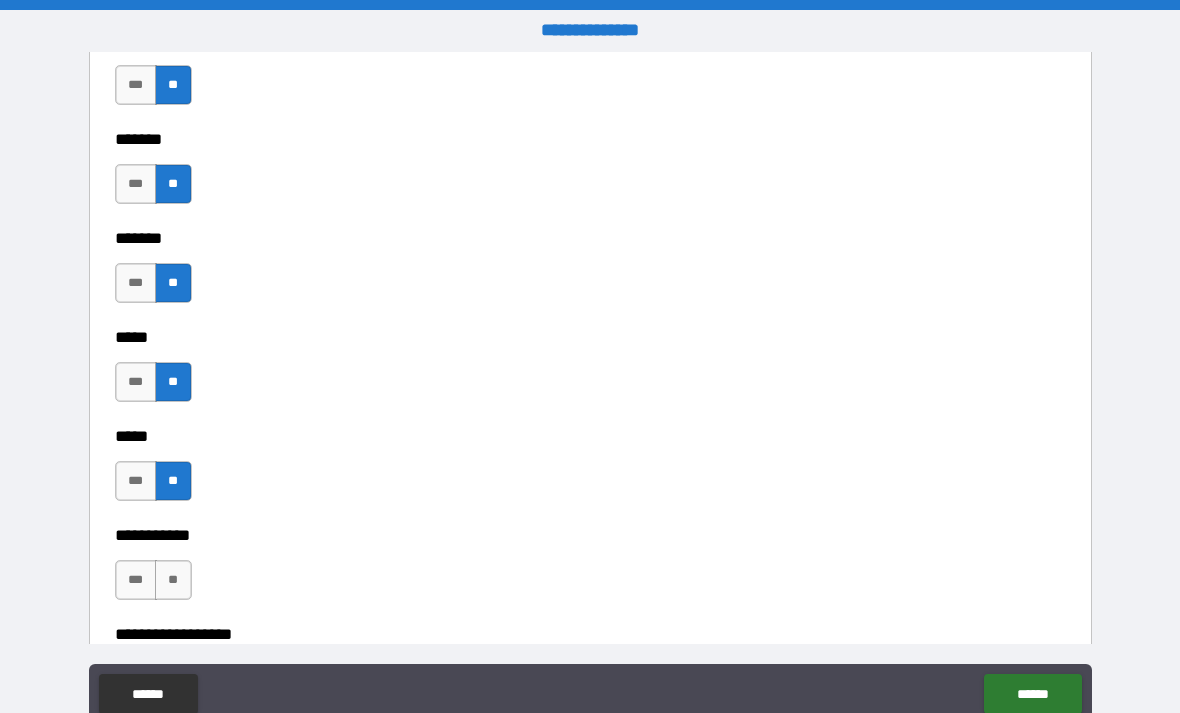 click on "**" at bounding box center (173, 580) 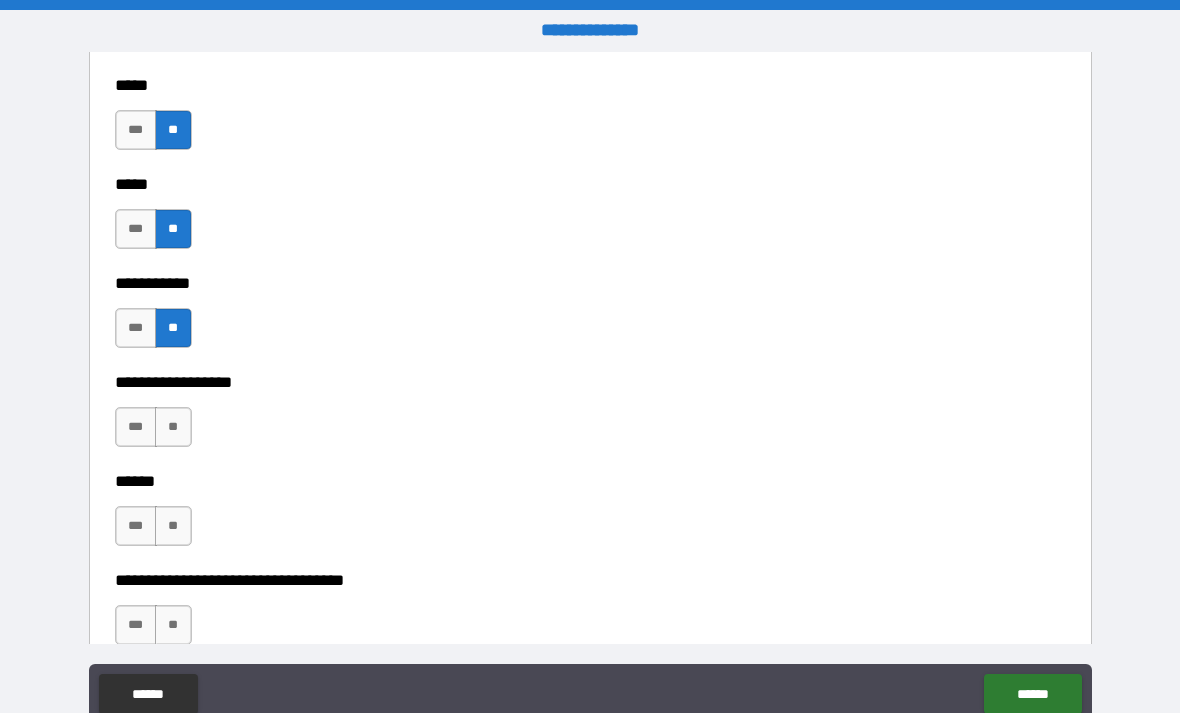 scroll, scrollTop: 1923, scrollLeft: 0, axis: vertical 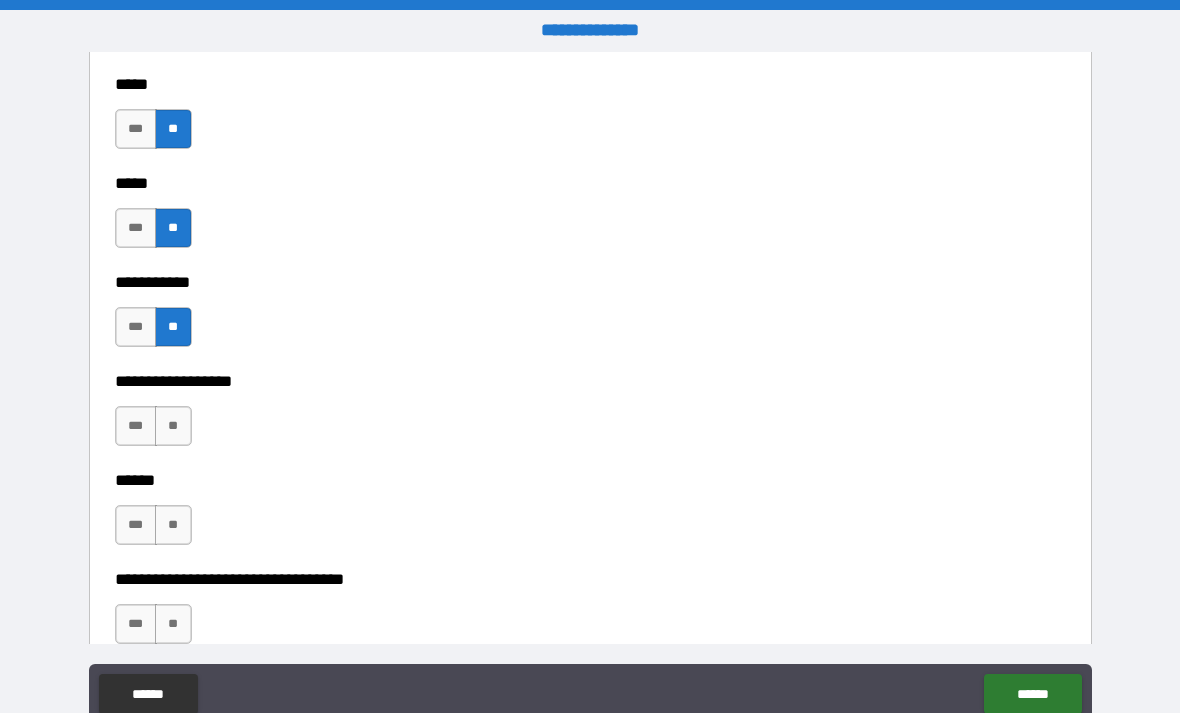 click on "**" at bounding box center [173, 426] 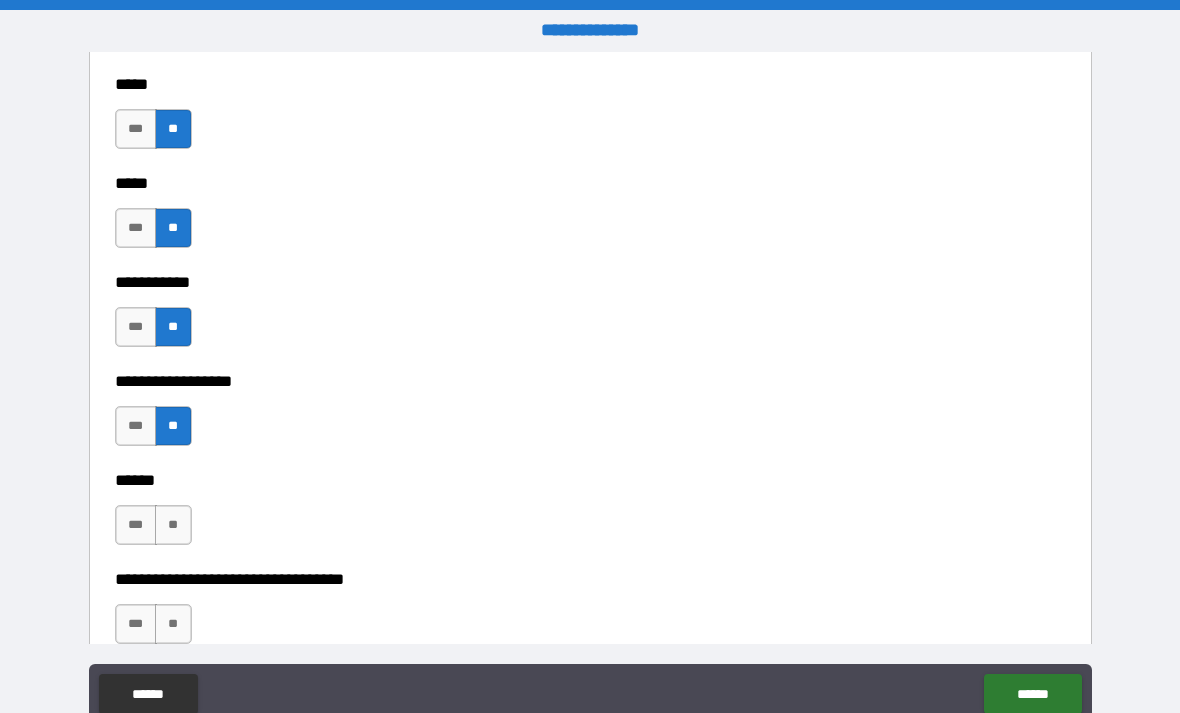 click on "**" at bounding box center (173, 525) 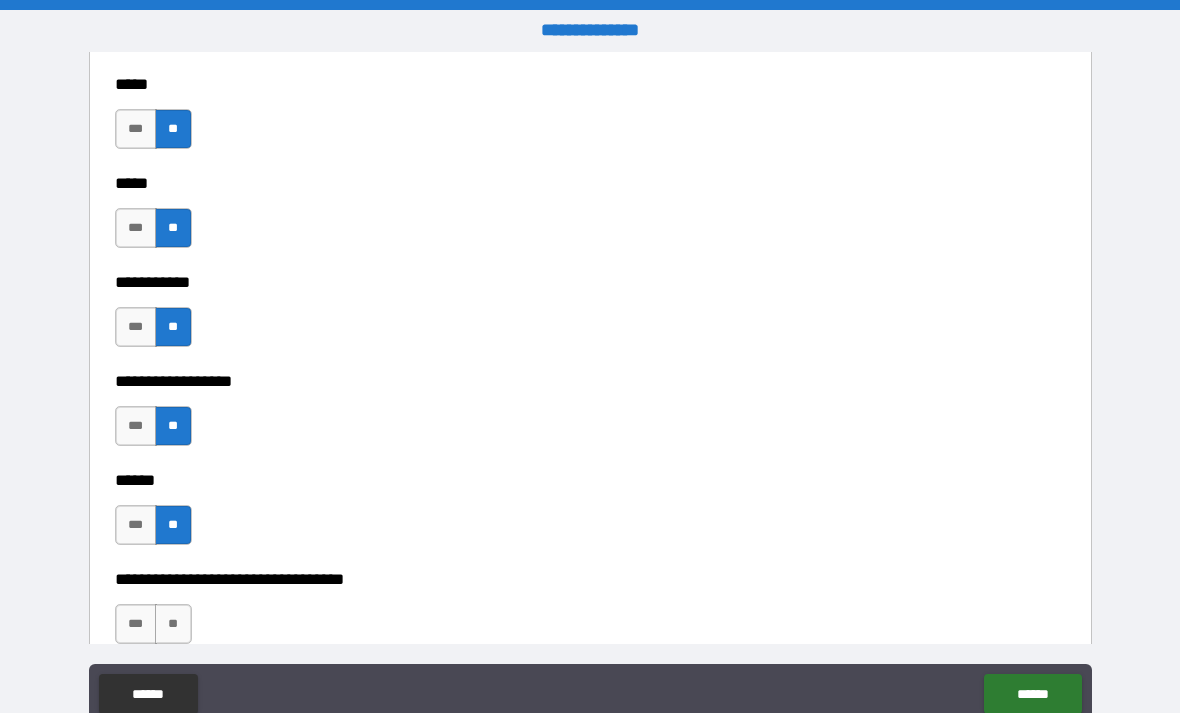 click on "**" at bounding box center [173, 624] 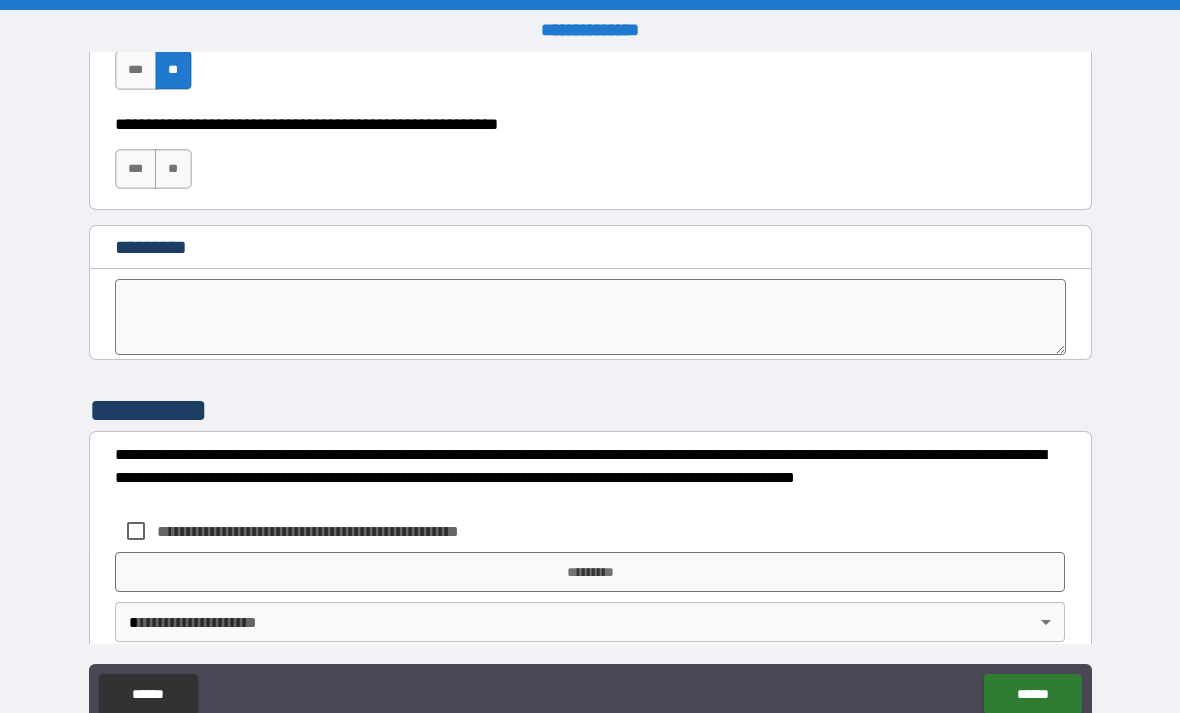 scroll, scrollTop: 10188, scrollLeft: 0, axis: vertical 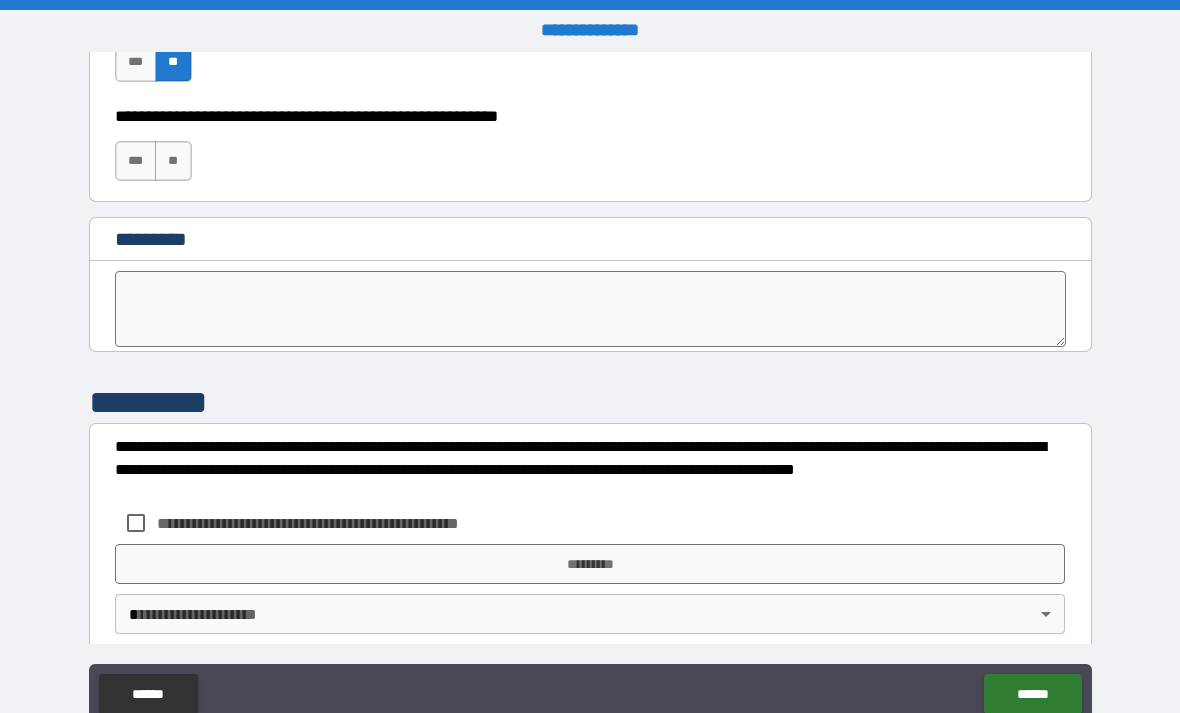click on "**" at bounding box center (173, 161) 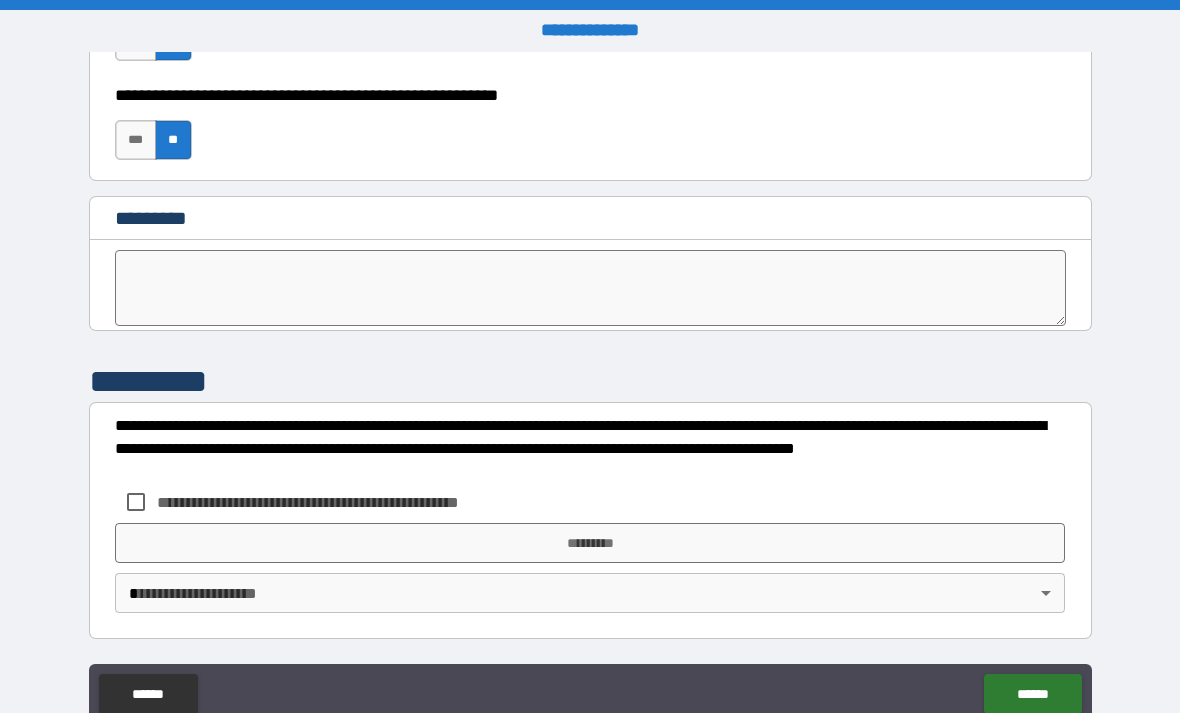 scroll, scrollTop: 10209, scrollLeft: 0, axis: vertical 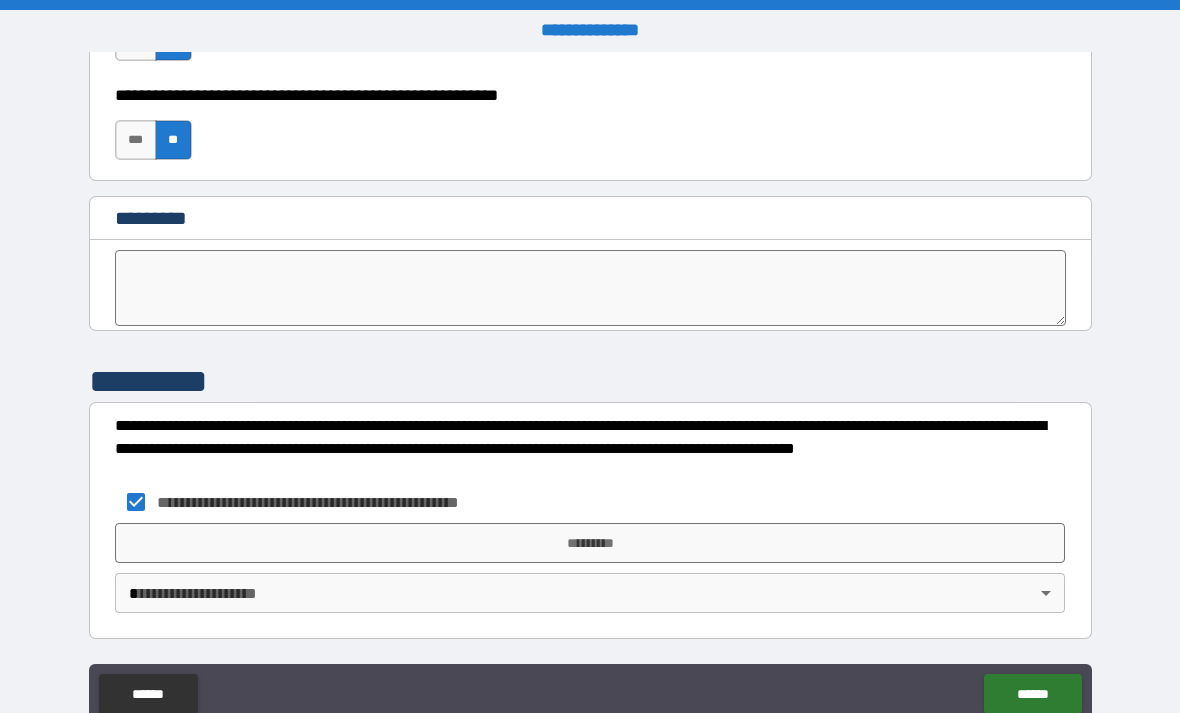 click on "*********" at bounding box center [590, 543] 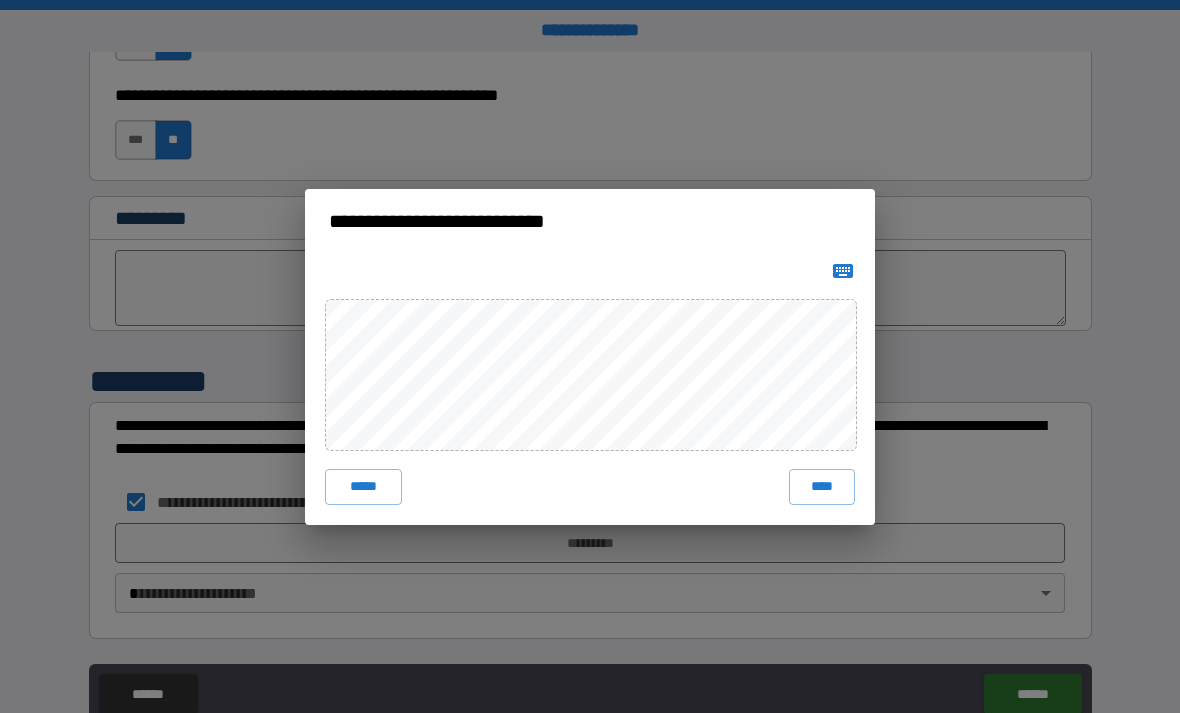 click on "****" at bounding box center (822, 487) 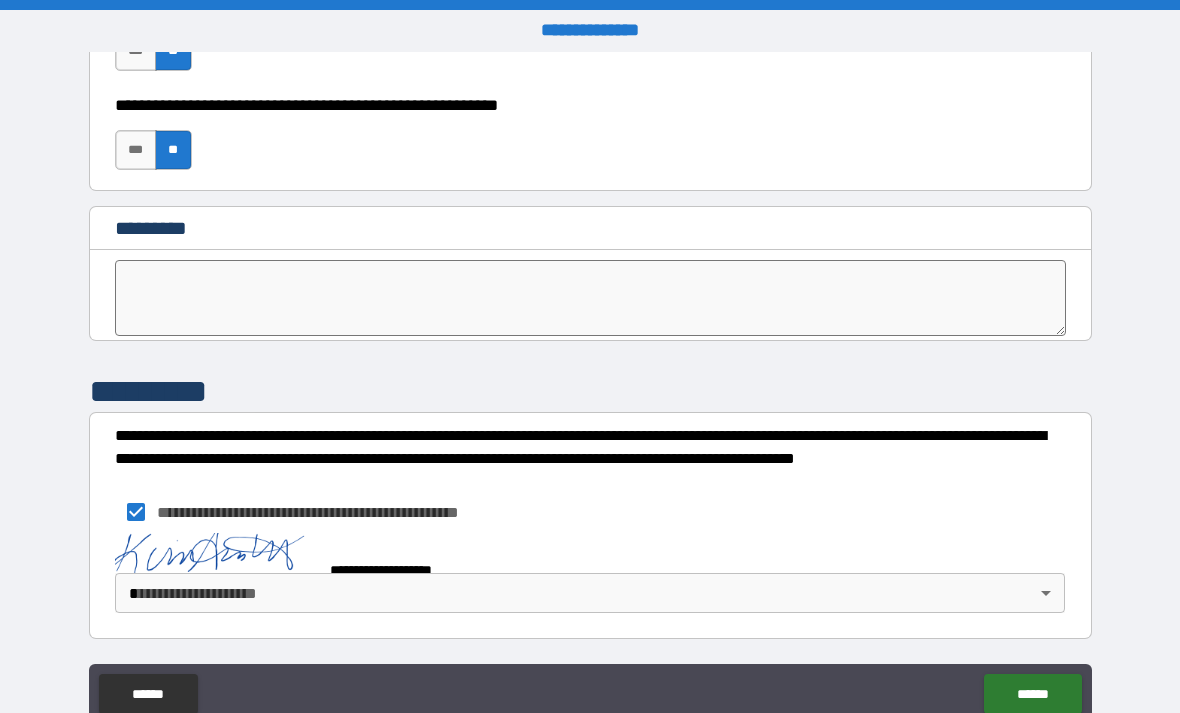 scroll, scrollTop: 10199, scrollLeft: 0, axis: vertical 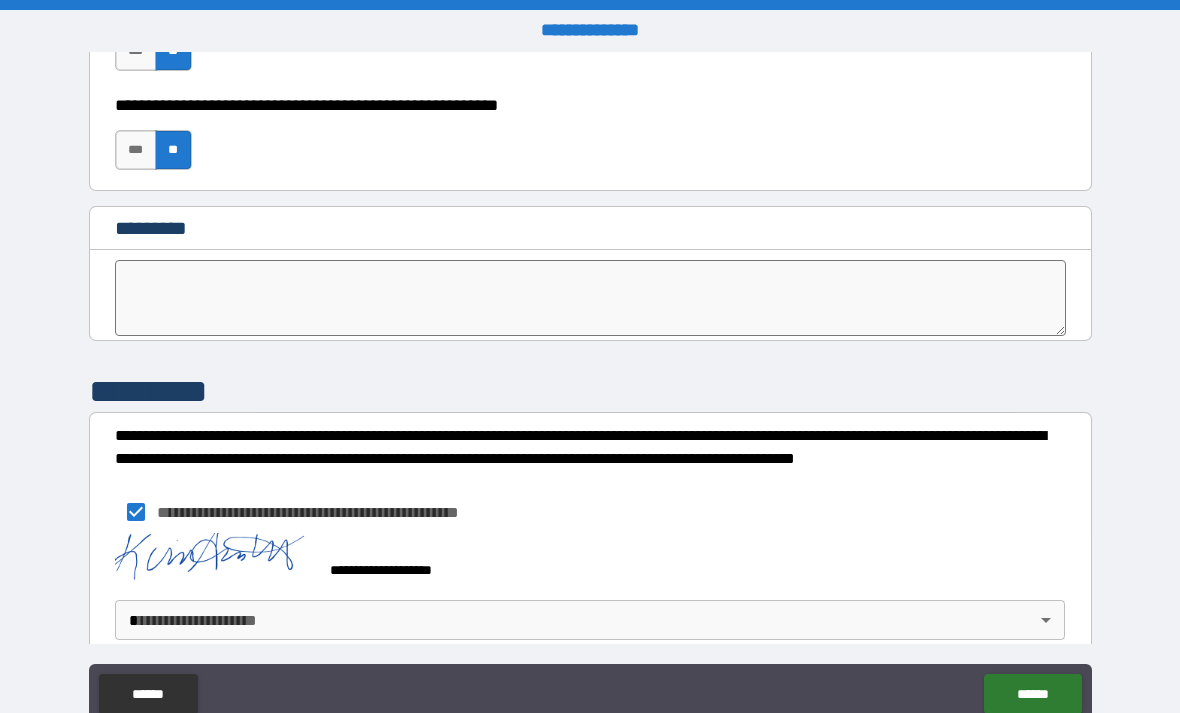 click on "**********" at bounding box center [590, 388] 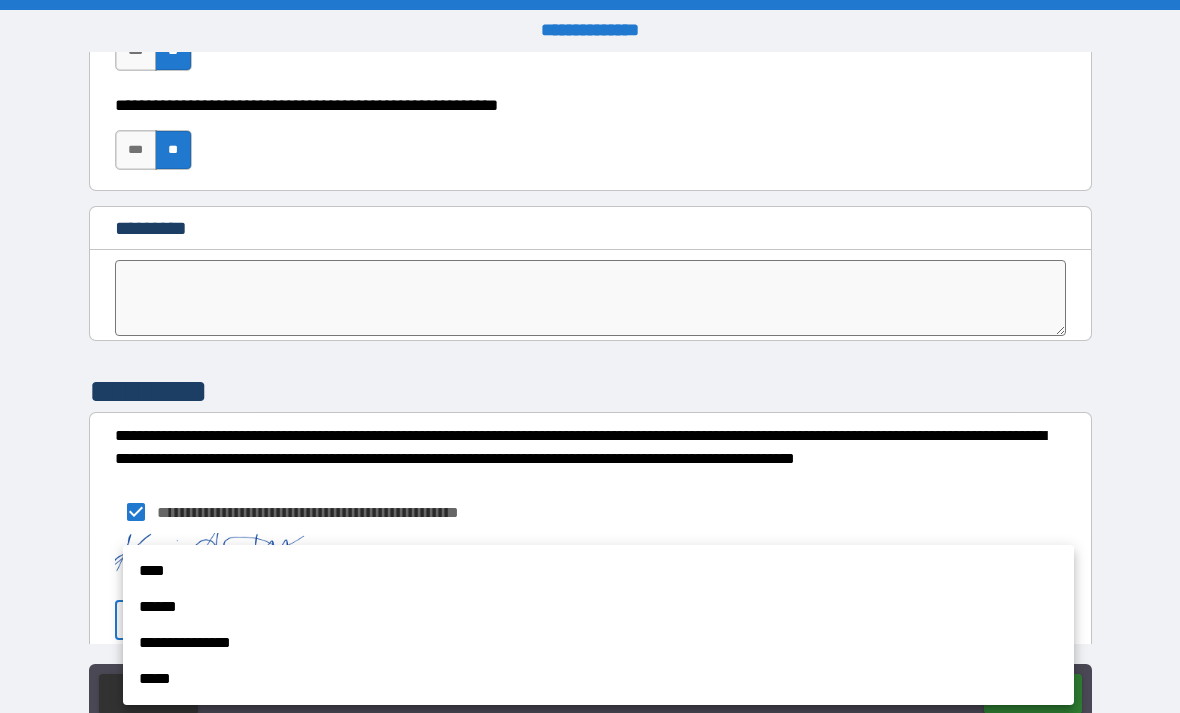 click on "**********" at bounding box center (598, 643) 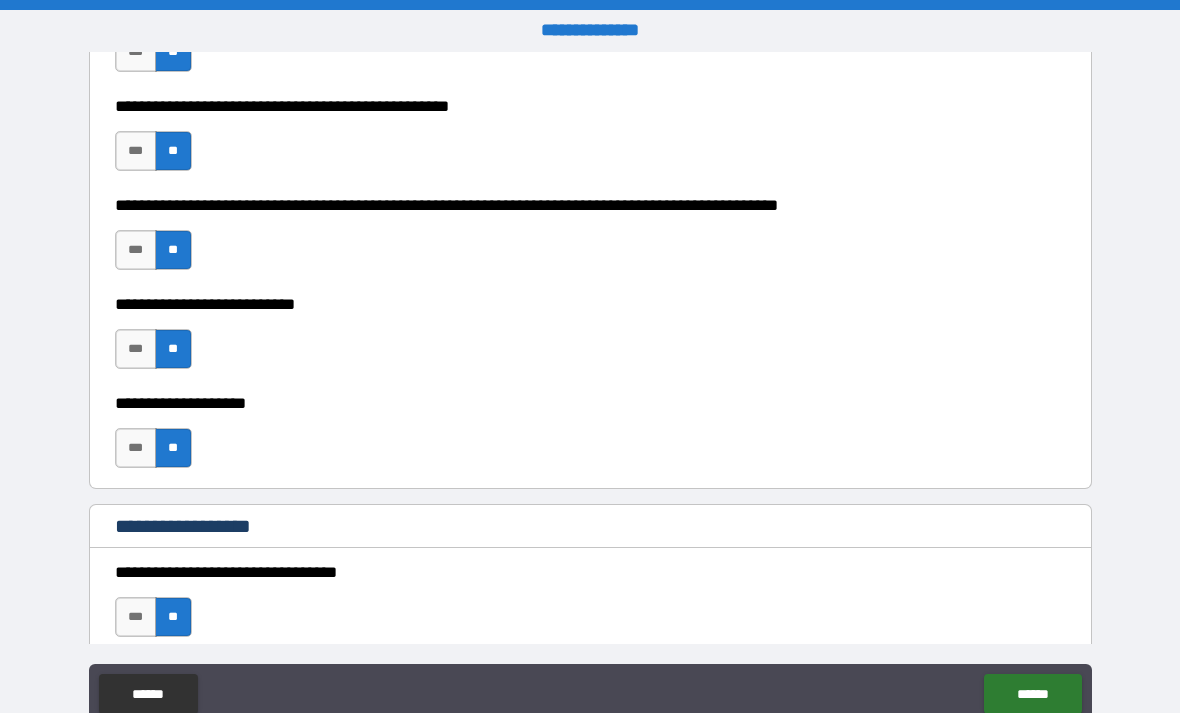scroll, scrollTop: 0, scrollLeft: 0, axis: both 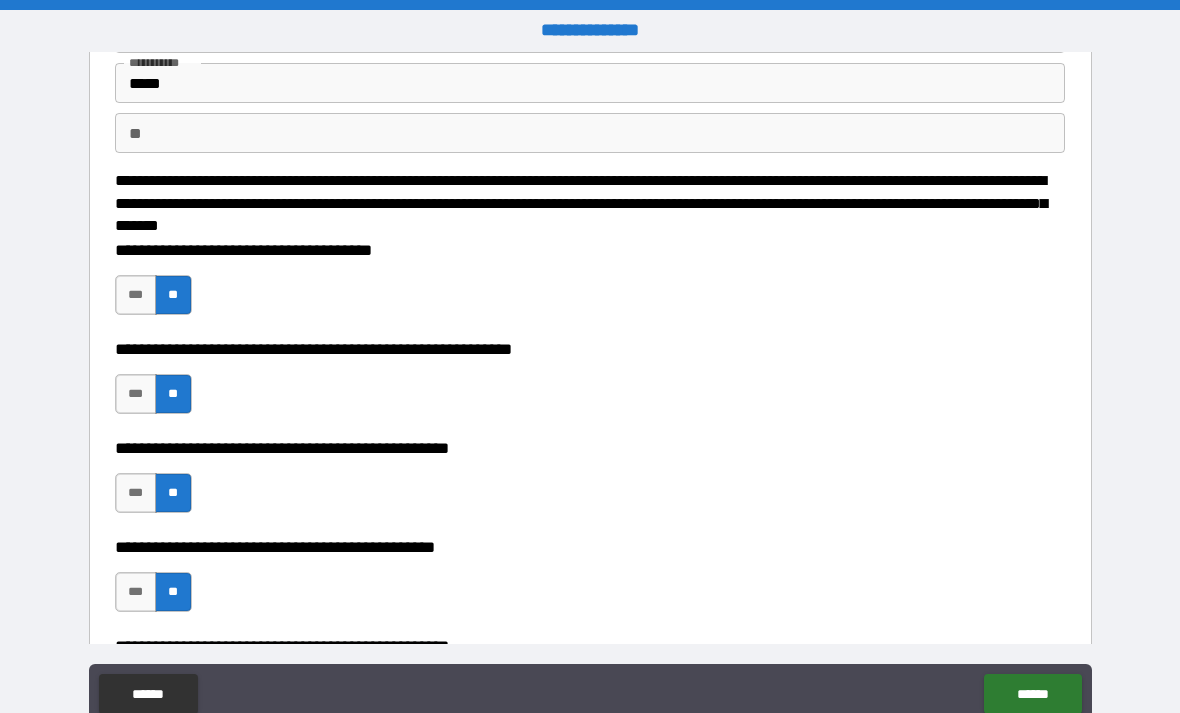 click on "******" at bounding box center (1032, 694) 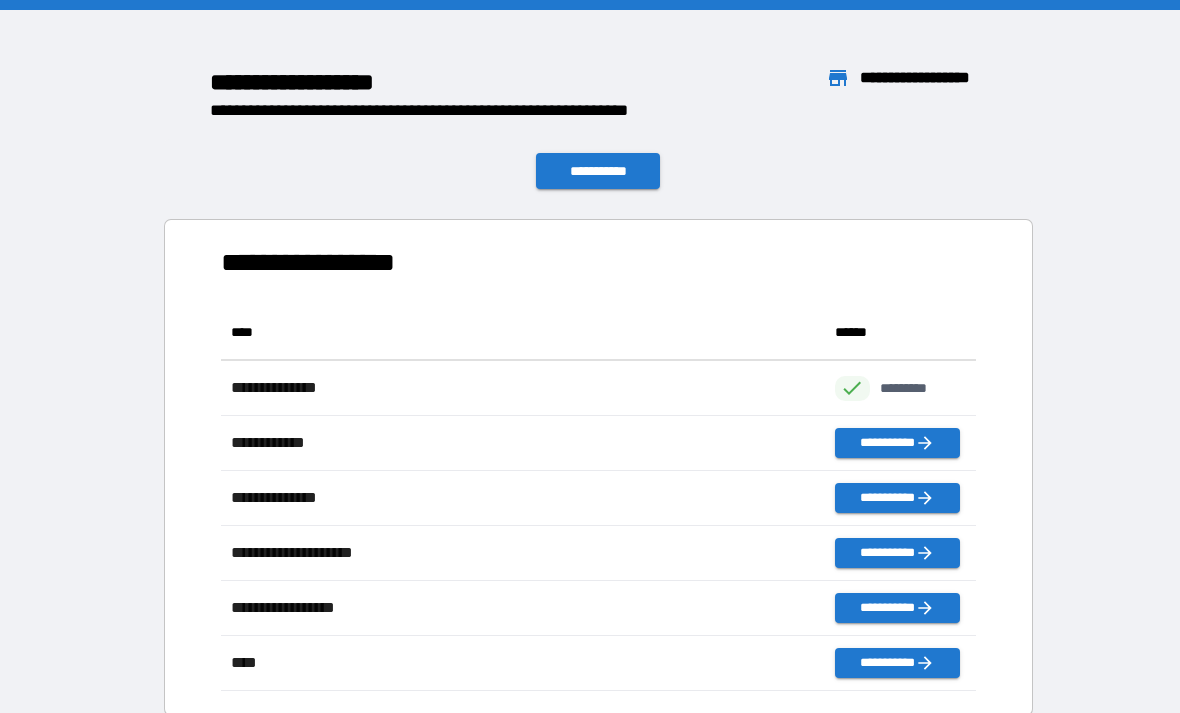 scroll, scrollTop: 1, scrollLeft: 1, axis: both 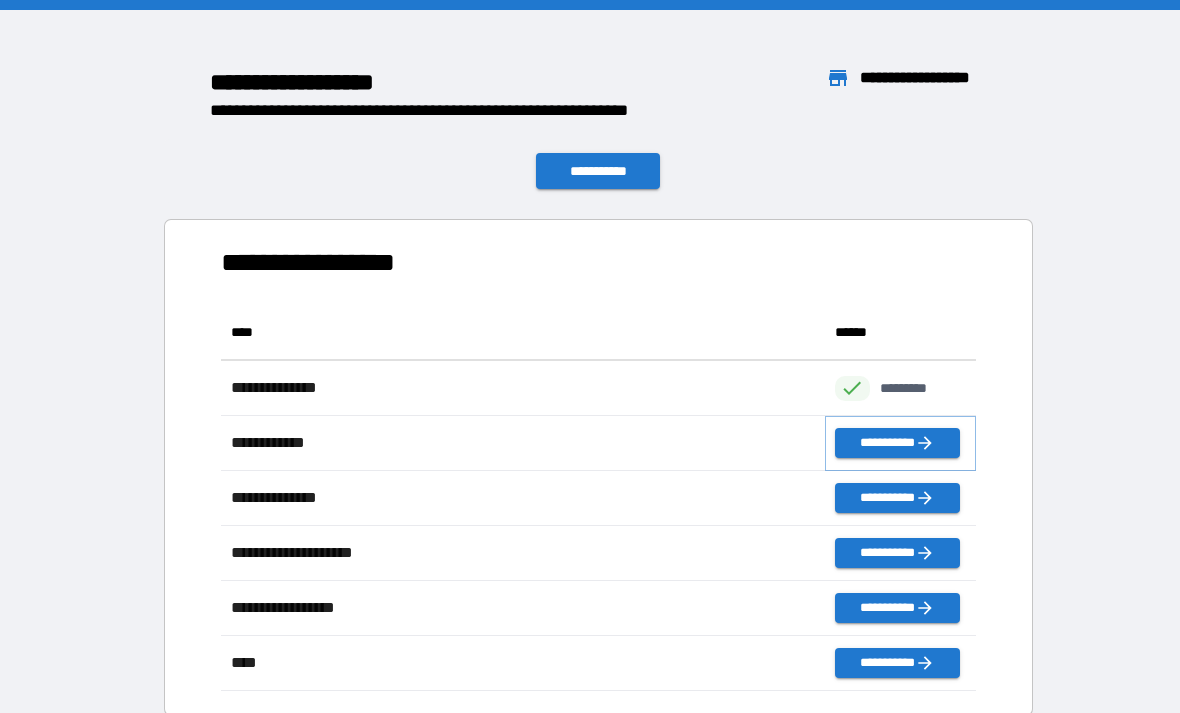 click on "**********" at bounding box center (897, 443) 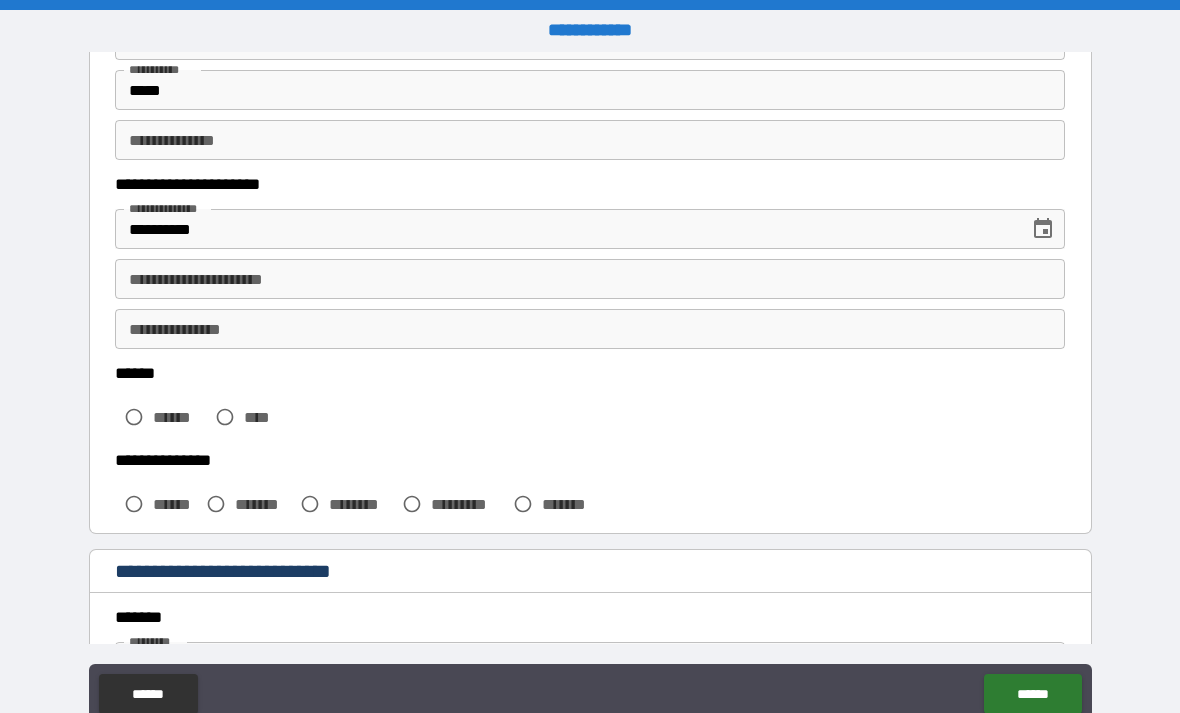 scroll, scrollTop: 247, scrollLeft: 0, axis: vertical 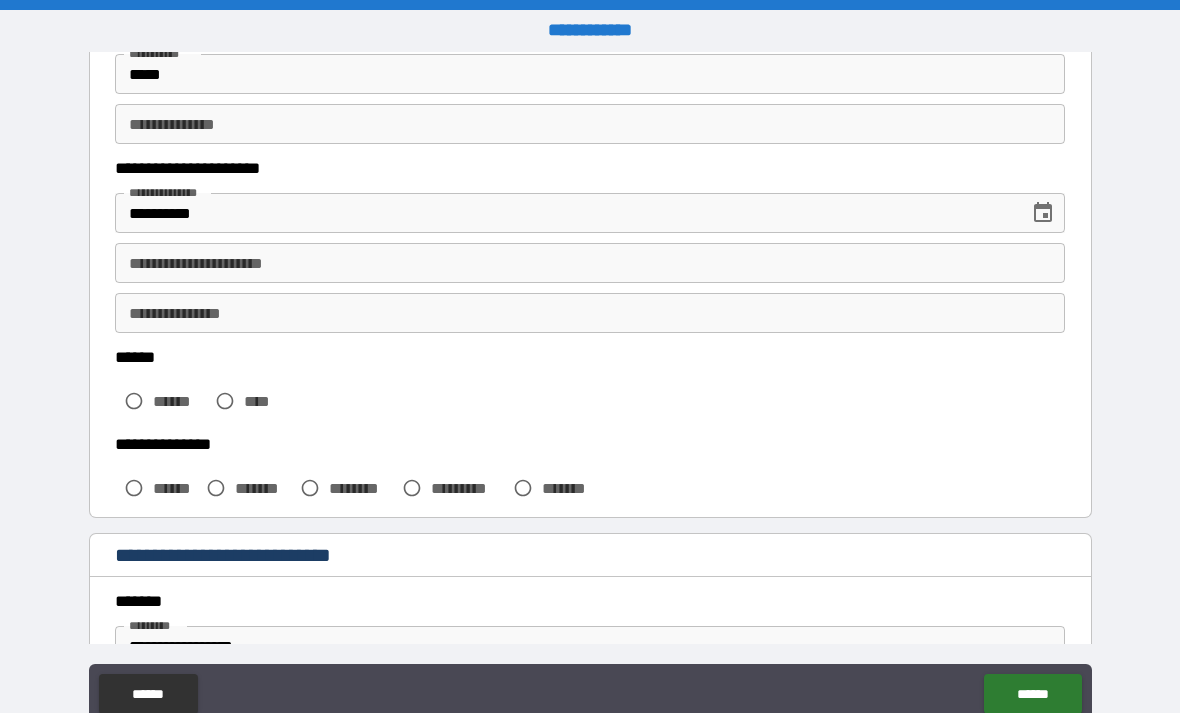 click on "**********" at bounding box center (590, 444) 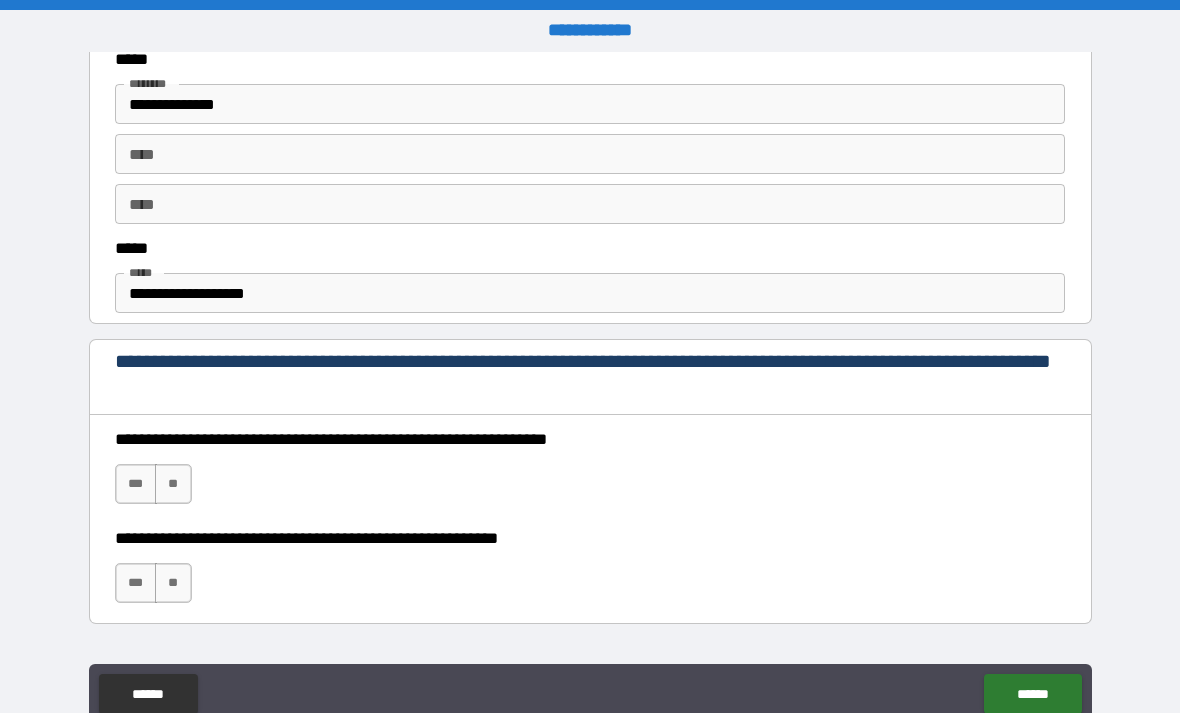 scroll, scrollTop: 1072, scrollLeft: 0, axis: vertical 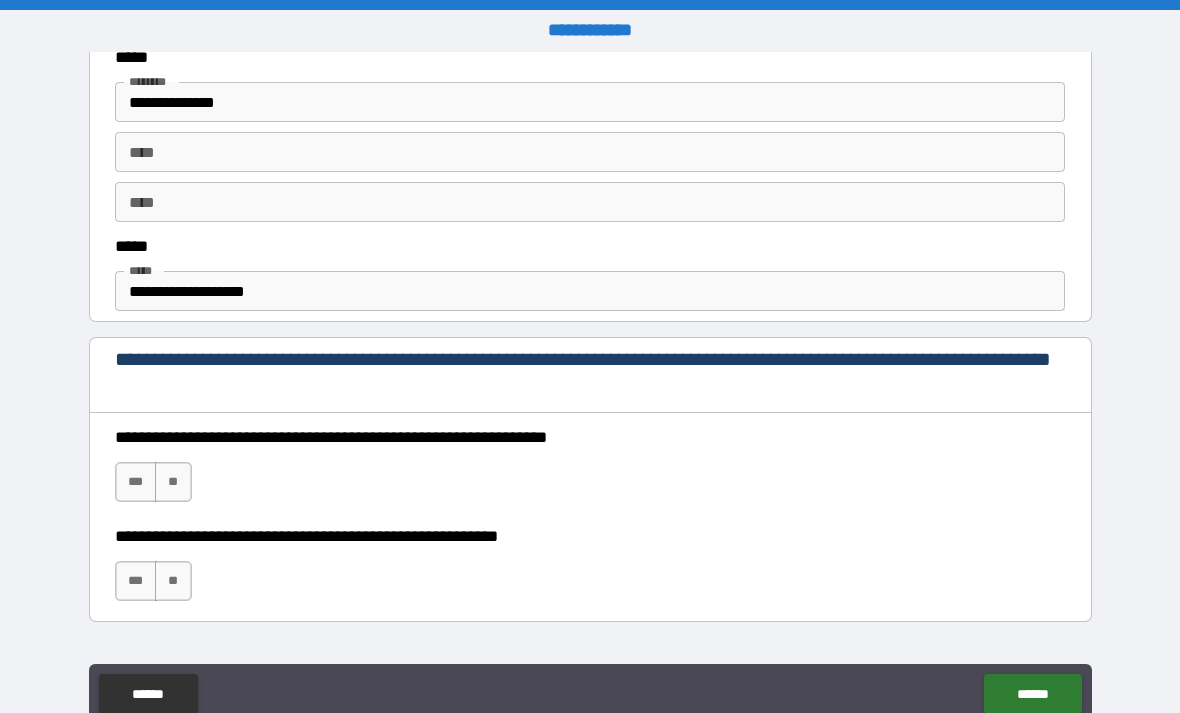 click on "***" at bounding box center [136, 482] 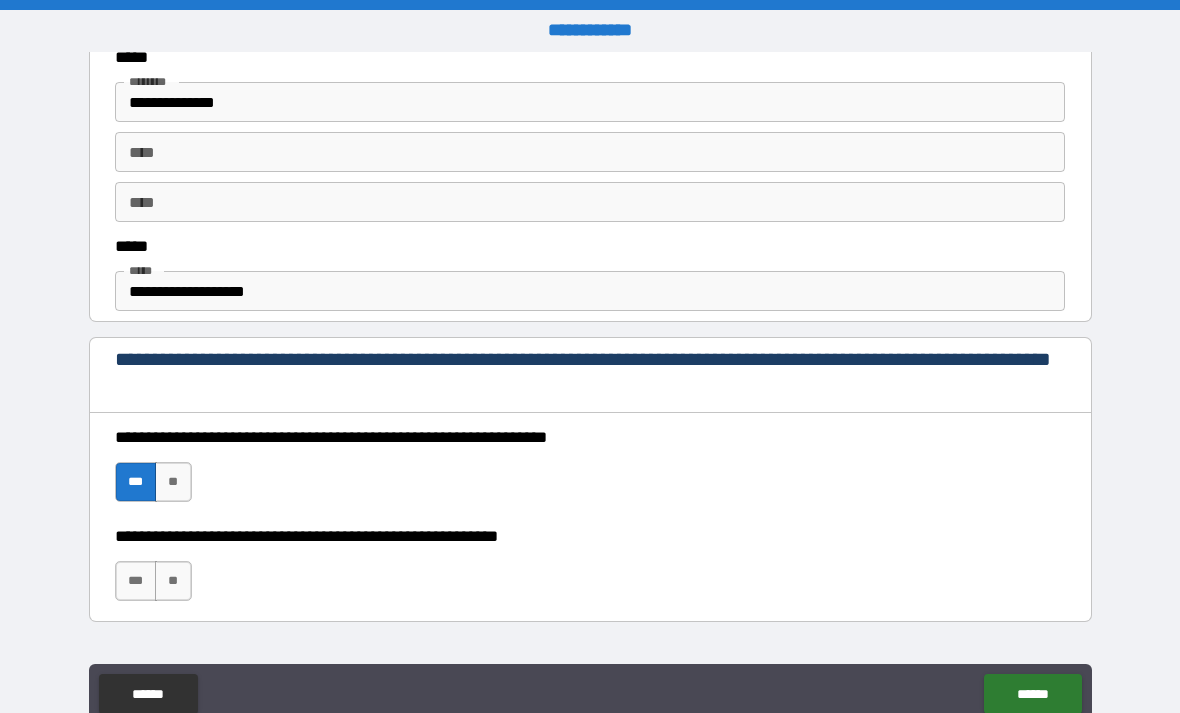 click on "***" at bounding box center (136, 581) 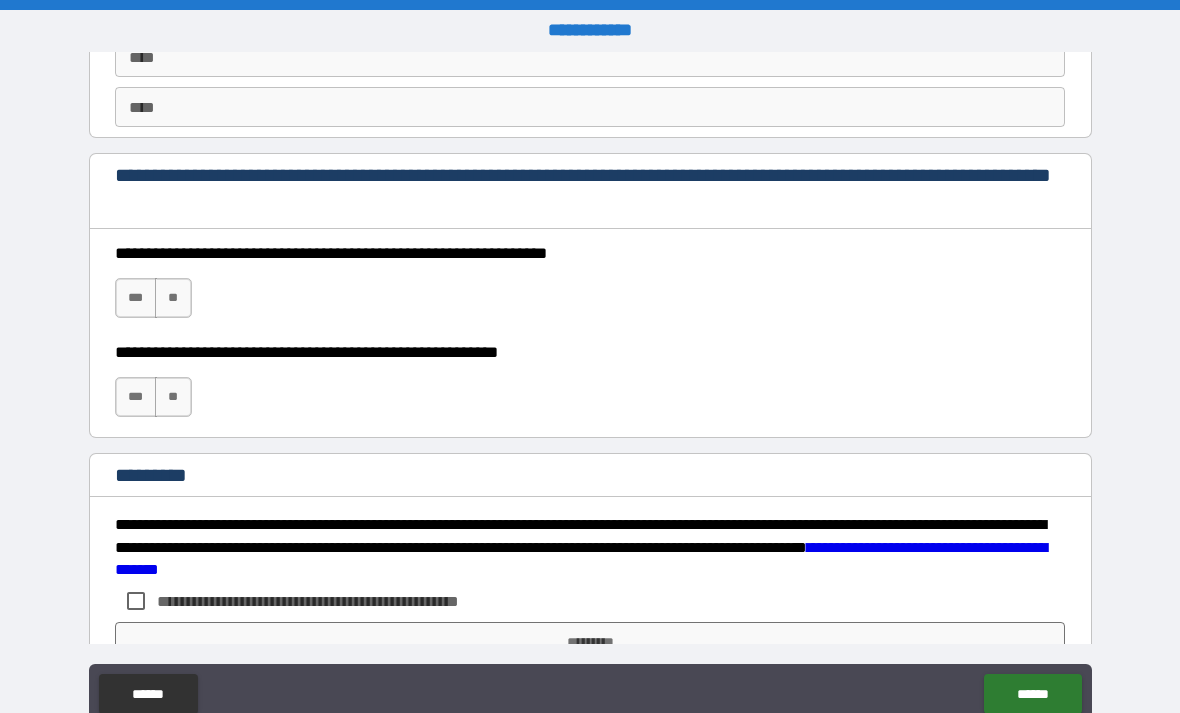 scroll, scrollTop: 2813, scrollLeft: 0, axis: vertical 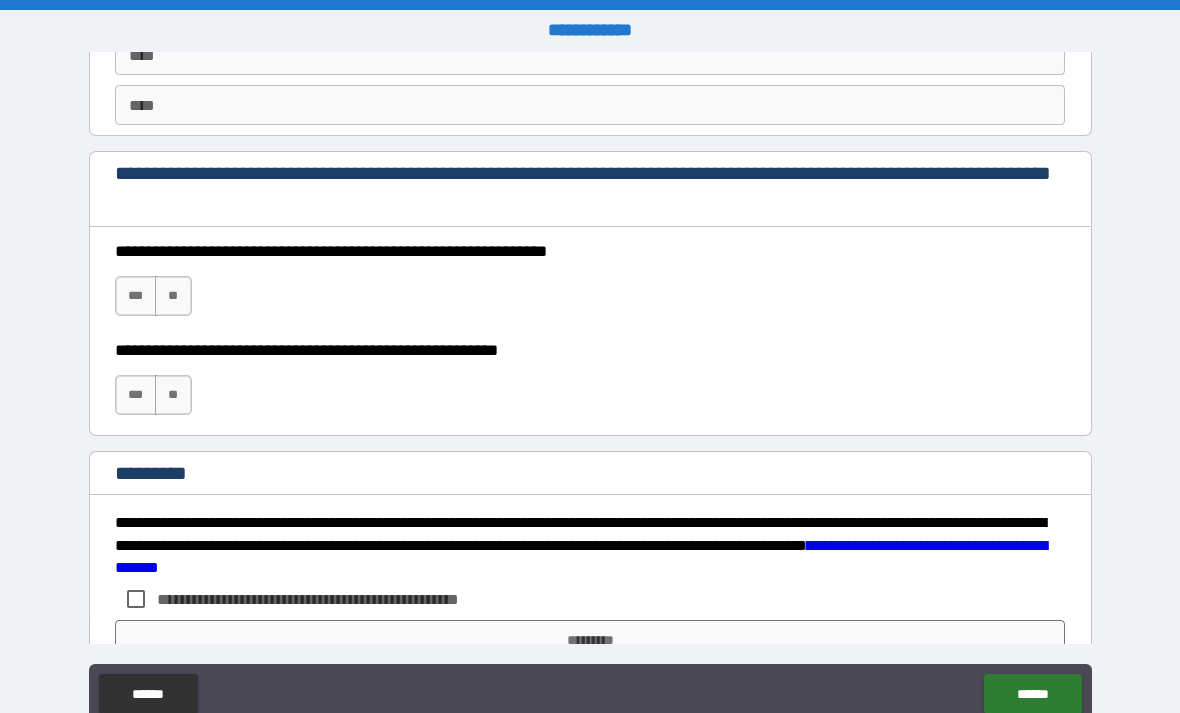 click on "***" at bounding box center (136, 296) 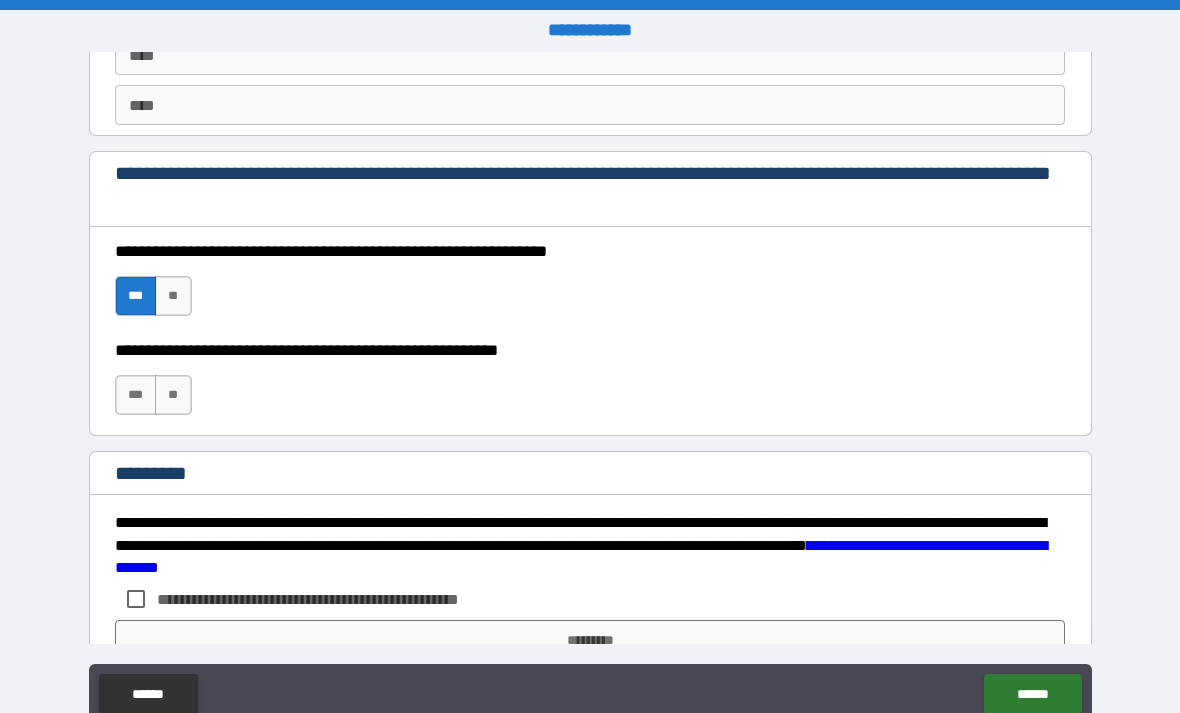 click on "***" at bounding box center [136, 395] 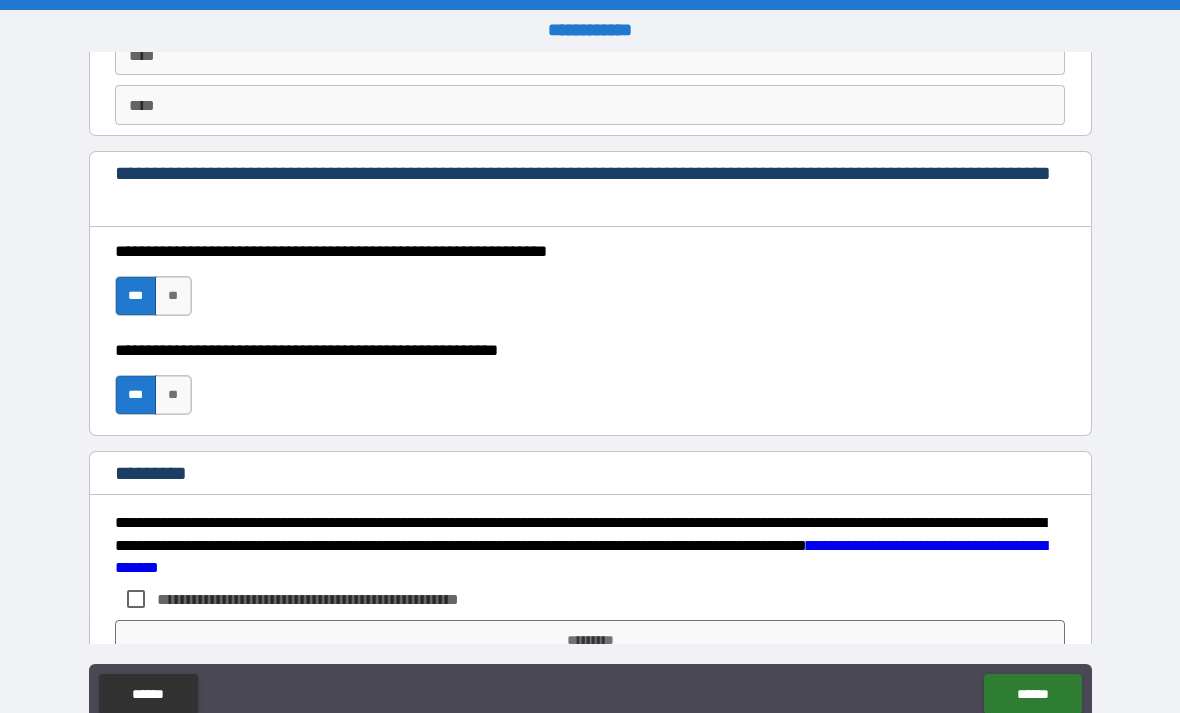 scroll, scrollTop: 2876, scrollLeft: 0, axis: vertical 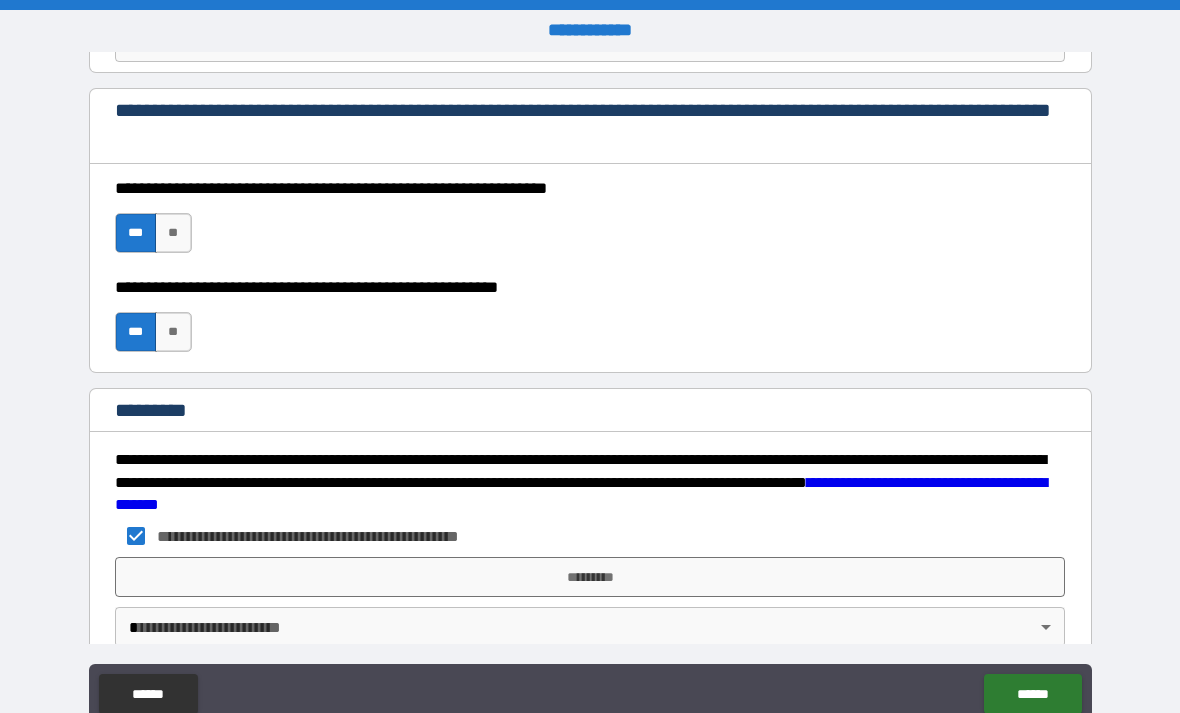 click on "*********" at bounding box center [590, 577] 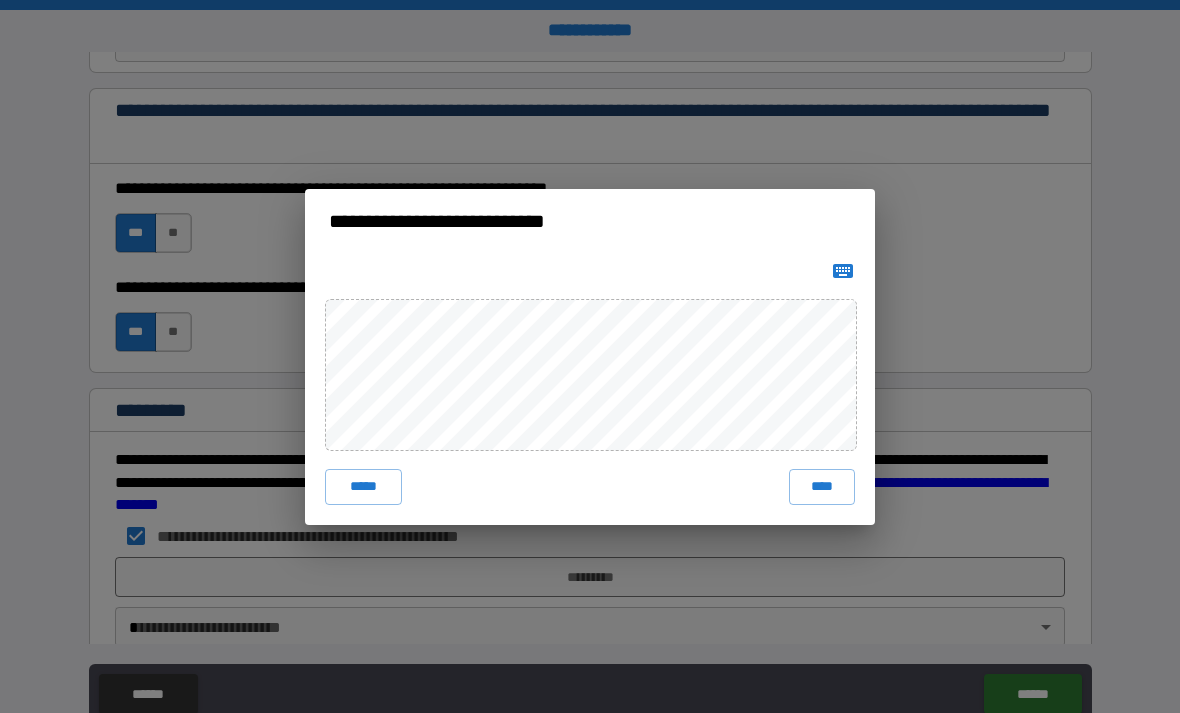 click on "****" at bounding box center (822, 487) 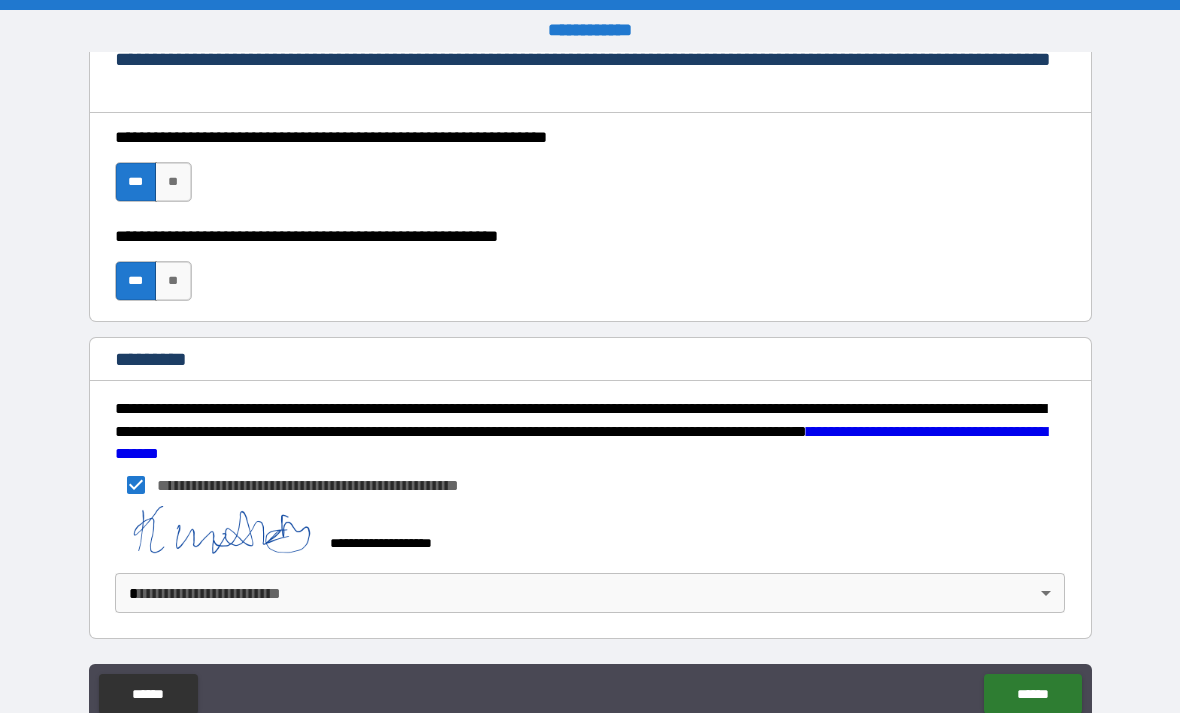 scroll, scrollTop: 2927, scrollLeft: 0, axis: vertical 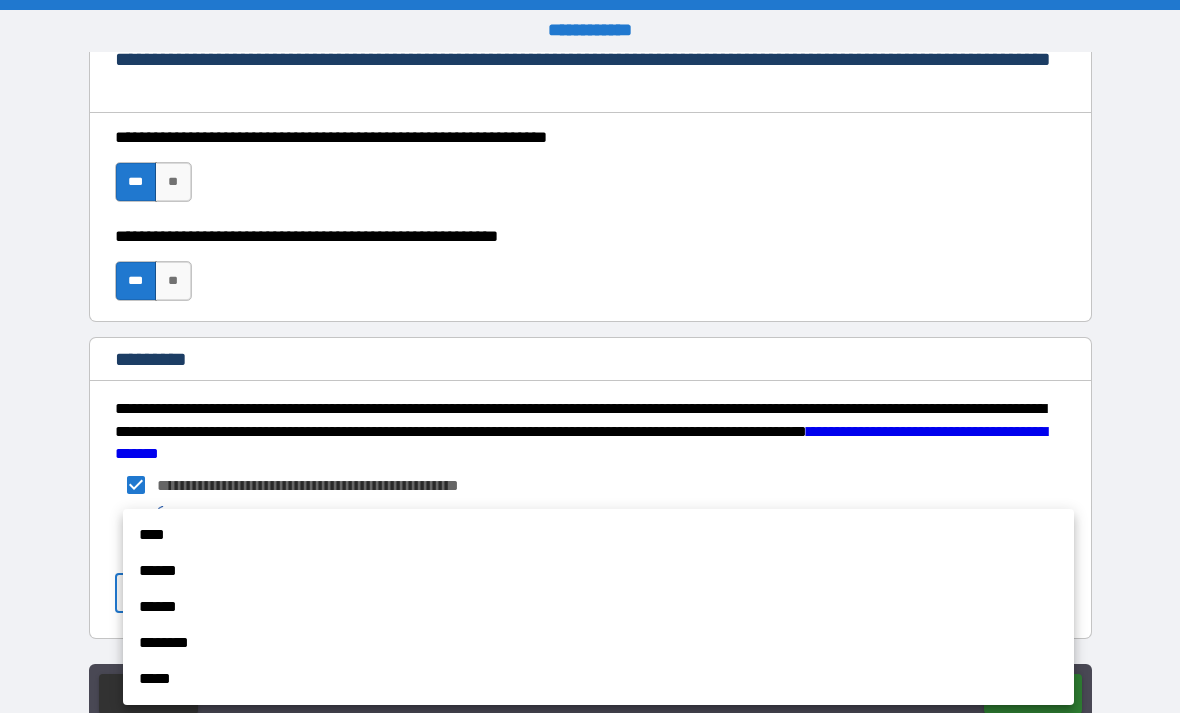 click on "******" at bounding box center (598, 571) 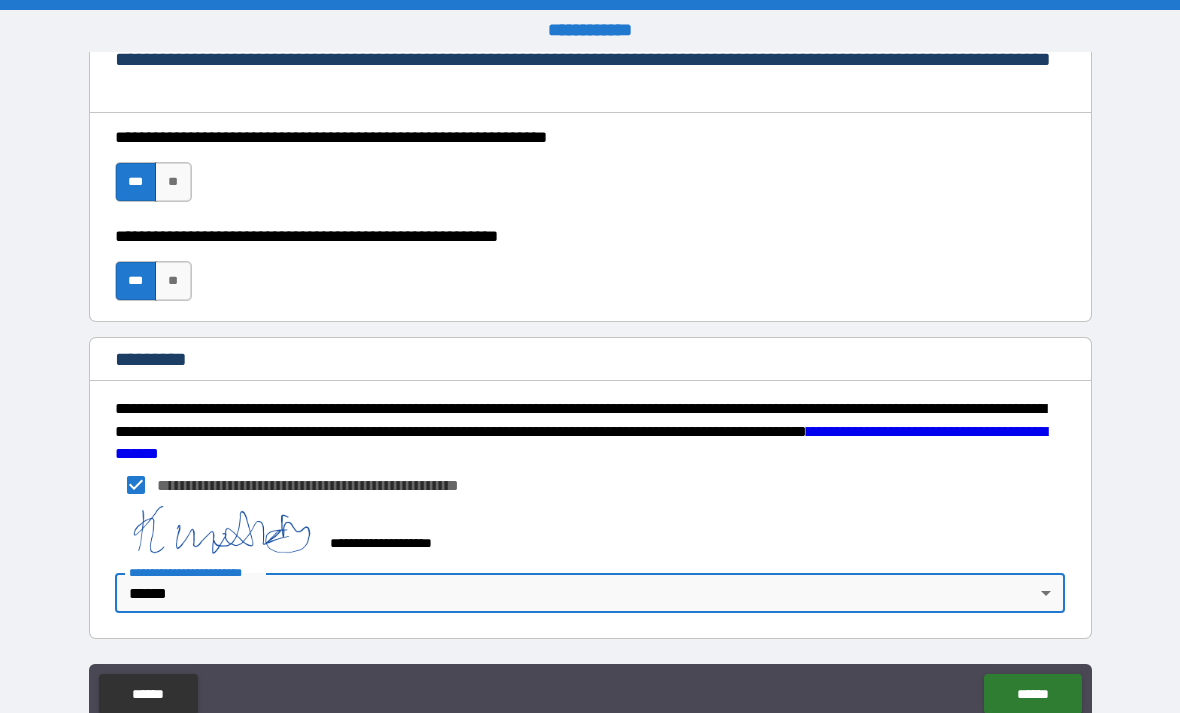 scroll, scrollTop: 2928, scrollLeft: 0, axis: vertical 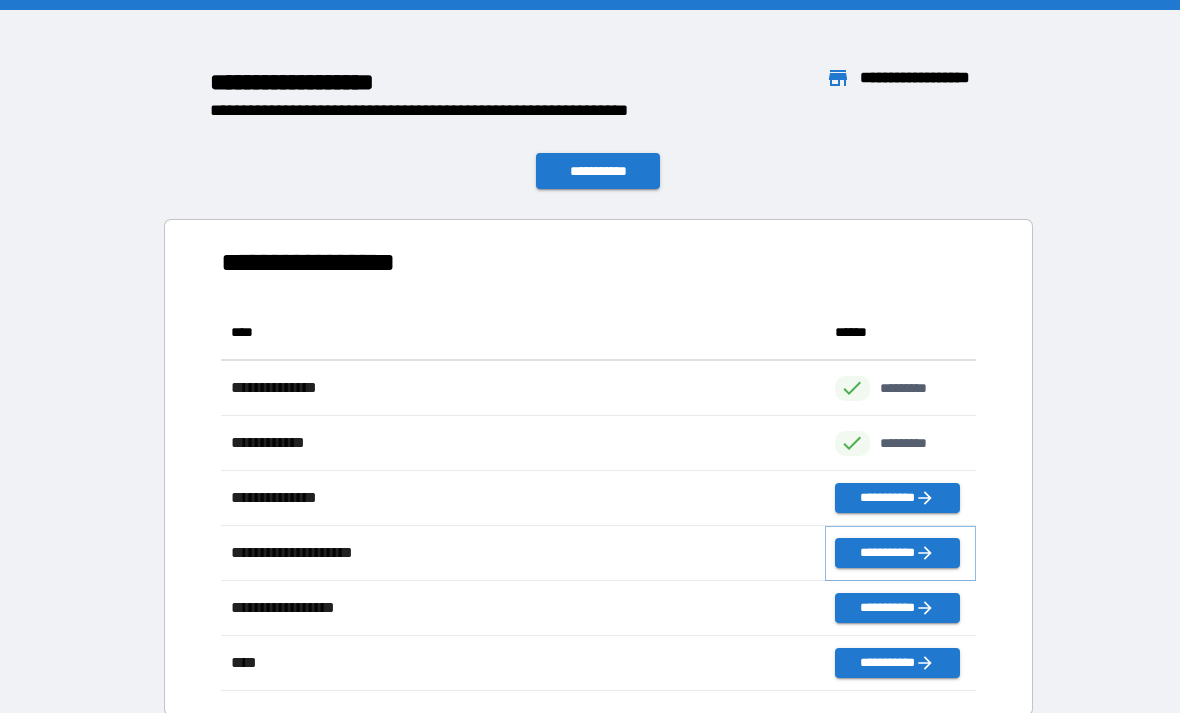 click on "**********" at bounding box center [897, 553] 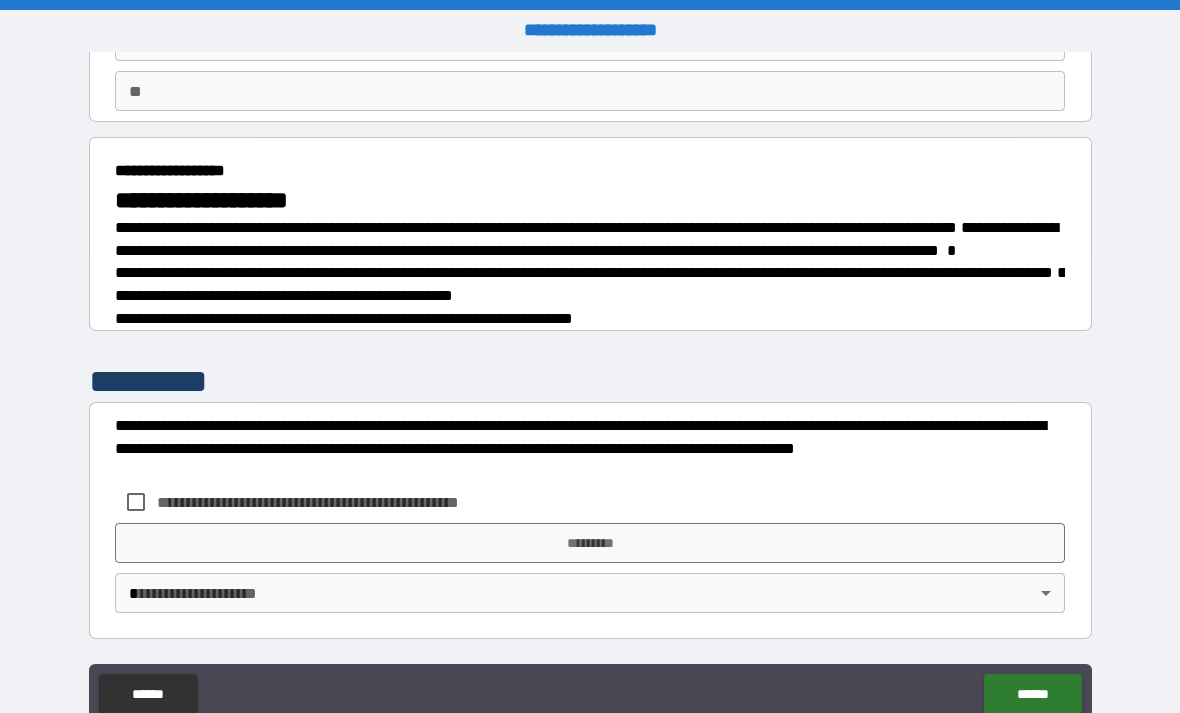 scroll, scrollTop: 192, scrollLeft: 0, axis: vertical 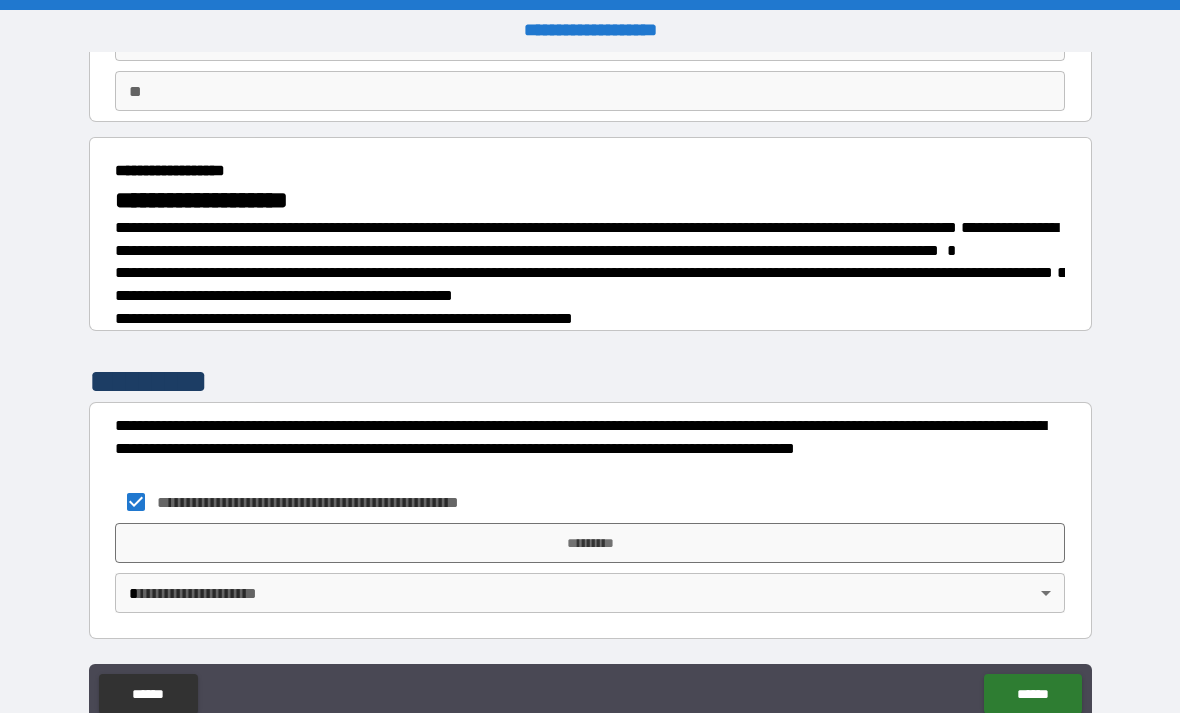 click on "*********" at bounding box center [590, 543] 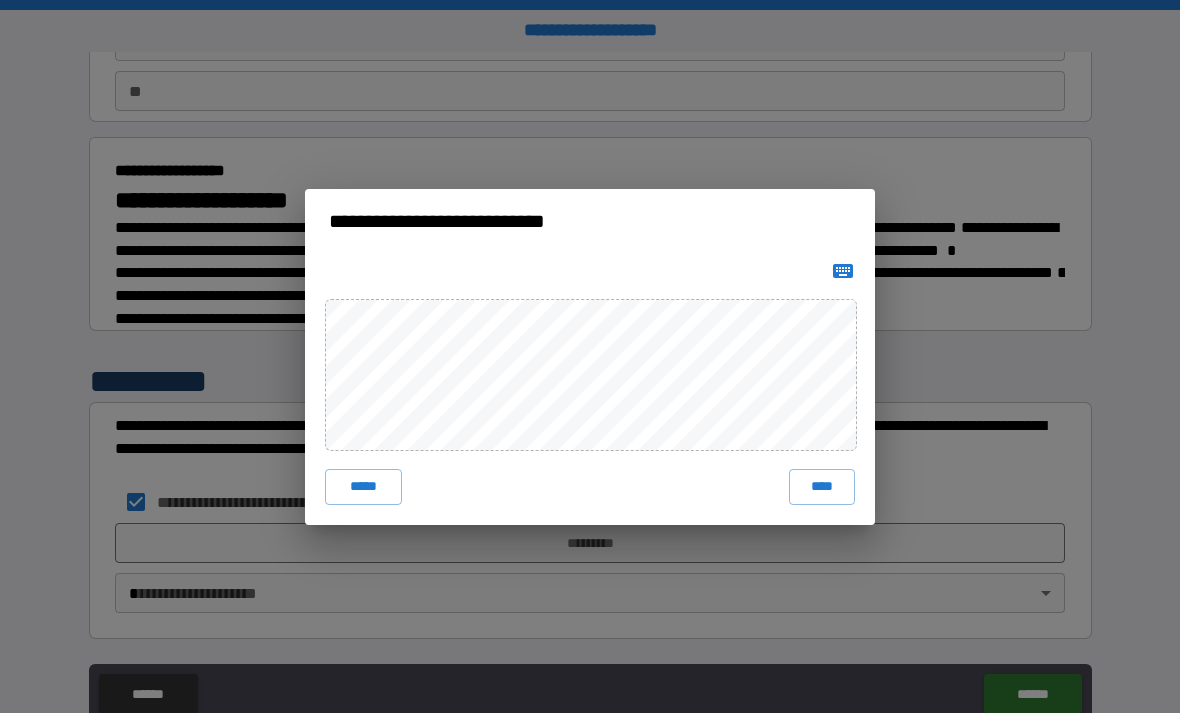 click on "****" at bounding box center [822, 487] 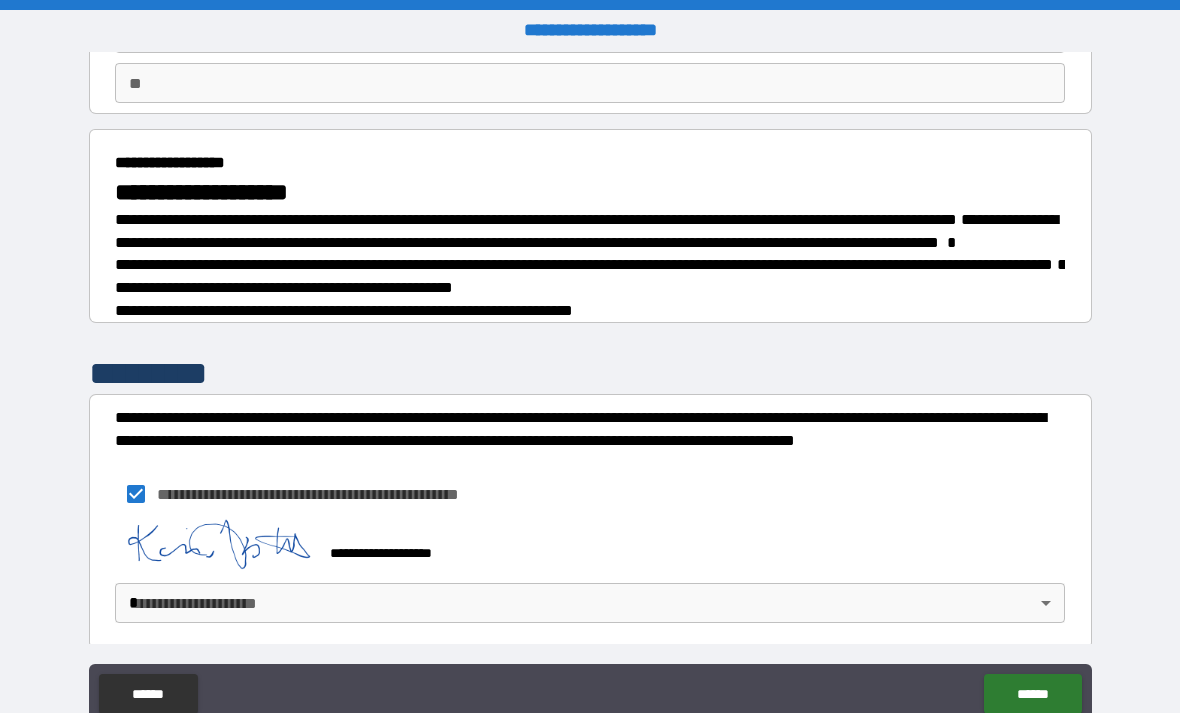 click on "**********" at bounding box center (590, 388) 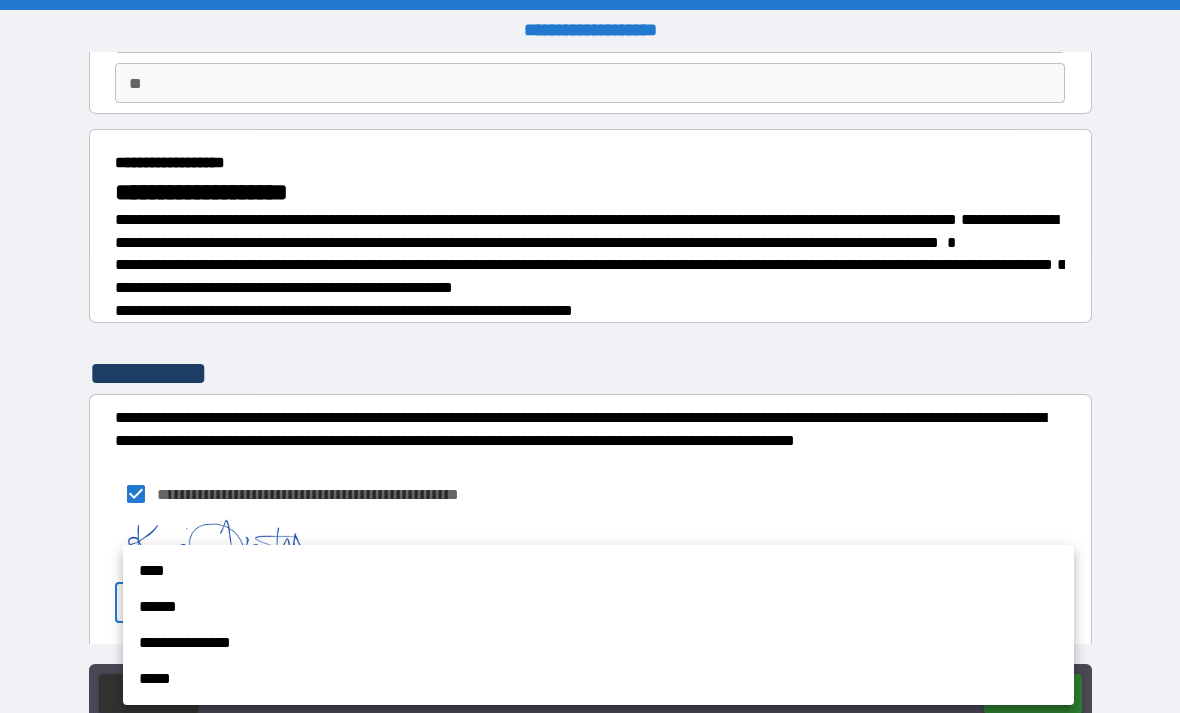click on "**********" at bounding box center (598, 643) 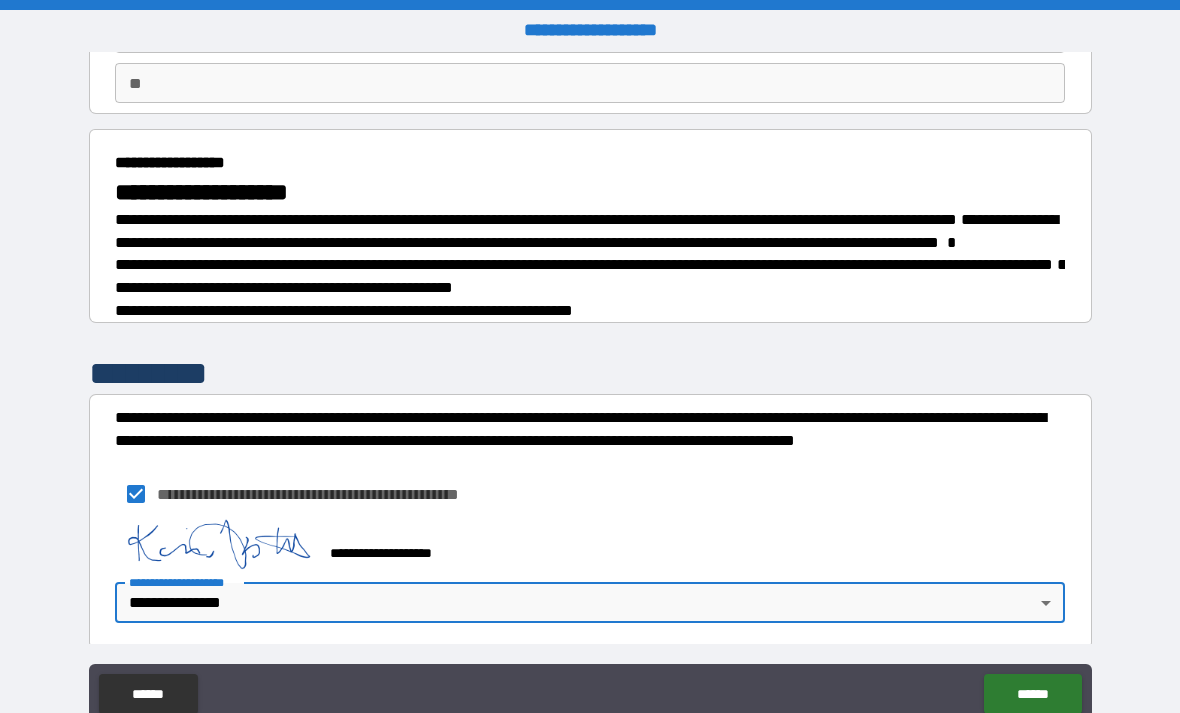 click on "******" at bounding box center [1032, 694] 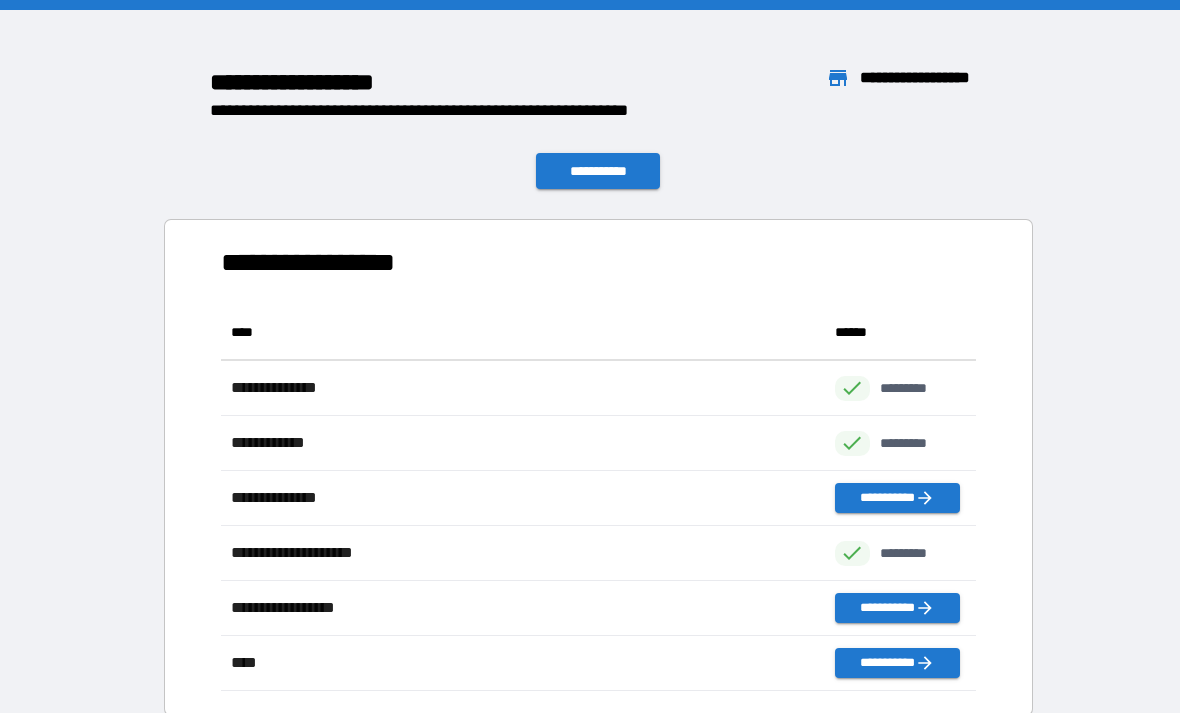 scroll, scrollTop: 386, scrollLeft: 755, axis: both 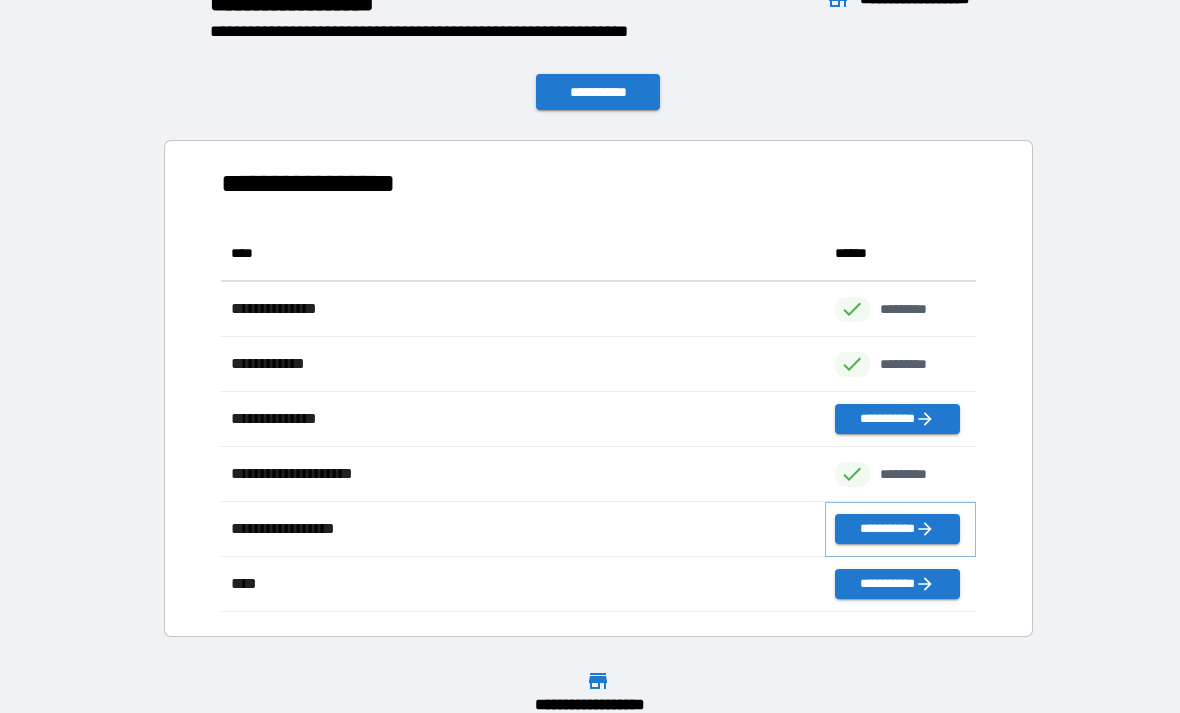 click 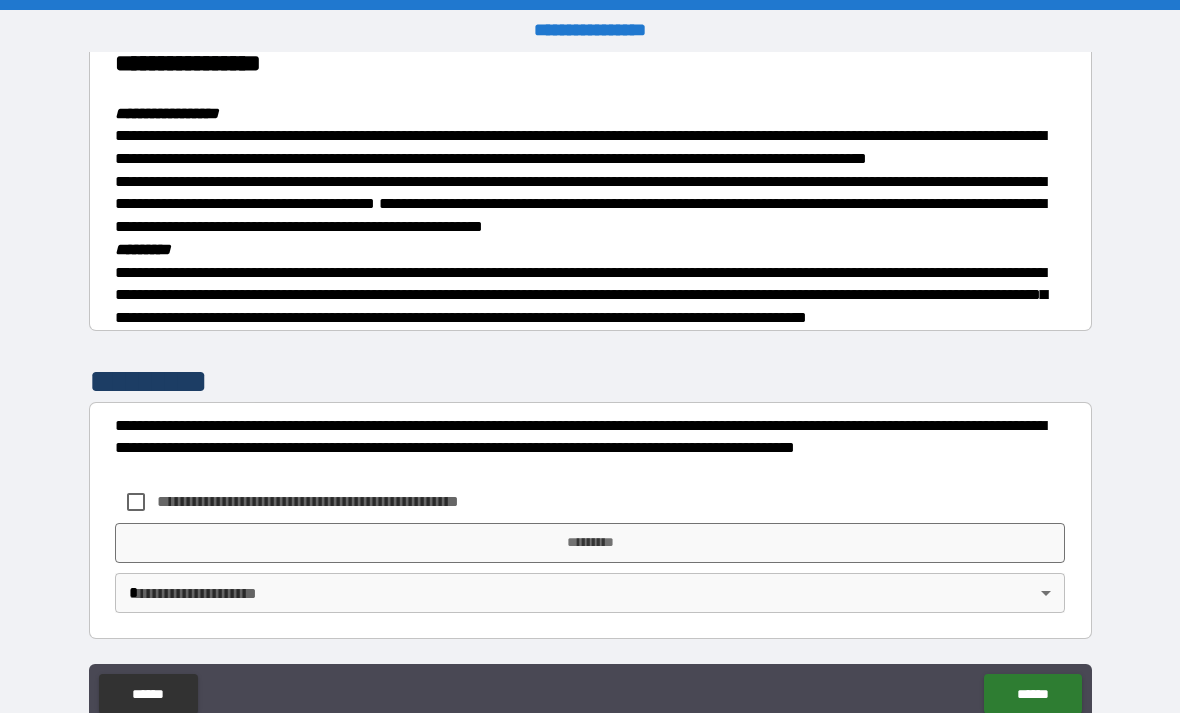 scroll, scrollTop: 346, scrollLeft: 0, axis: vertical 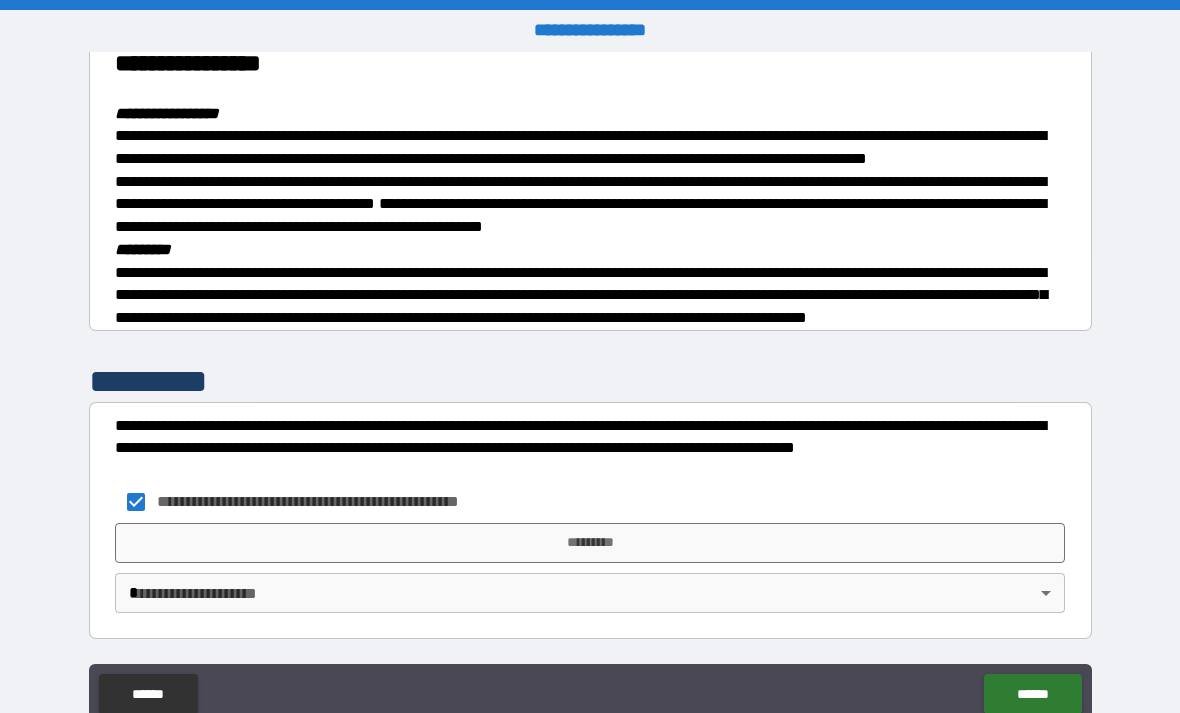 click on "*********" at bounding box center (590, 543) 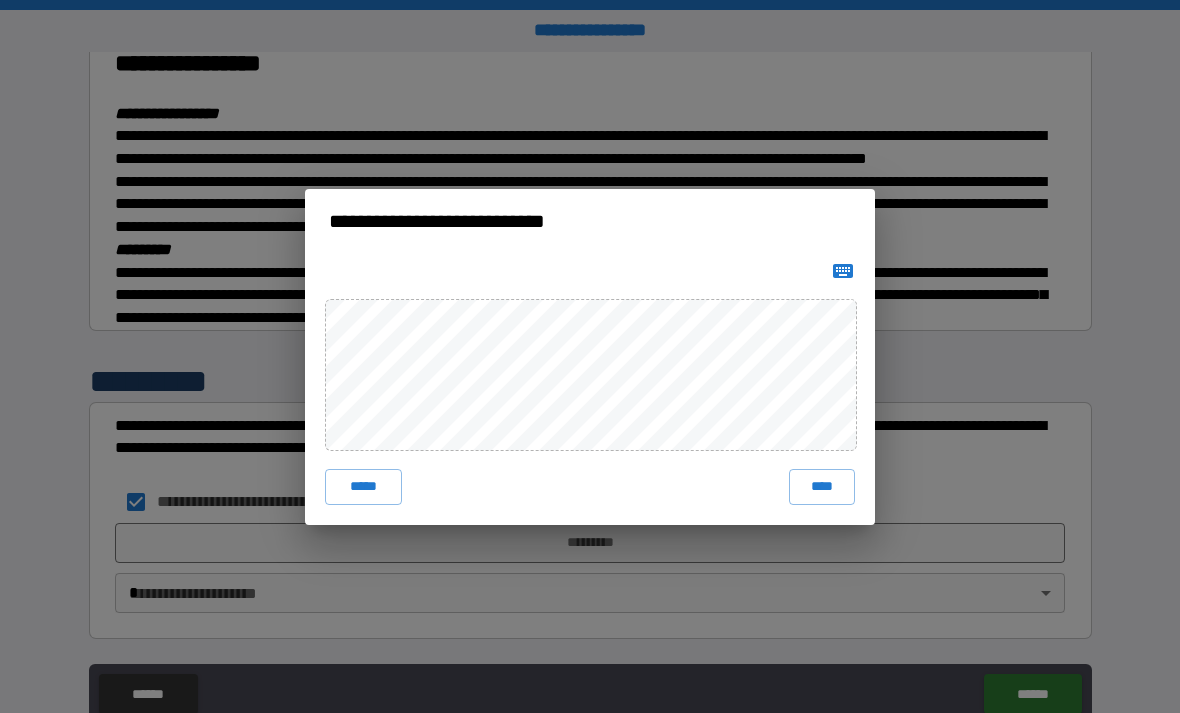 click on "****" at bounding box center [822, 487] 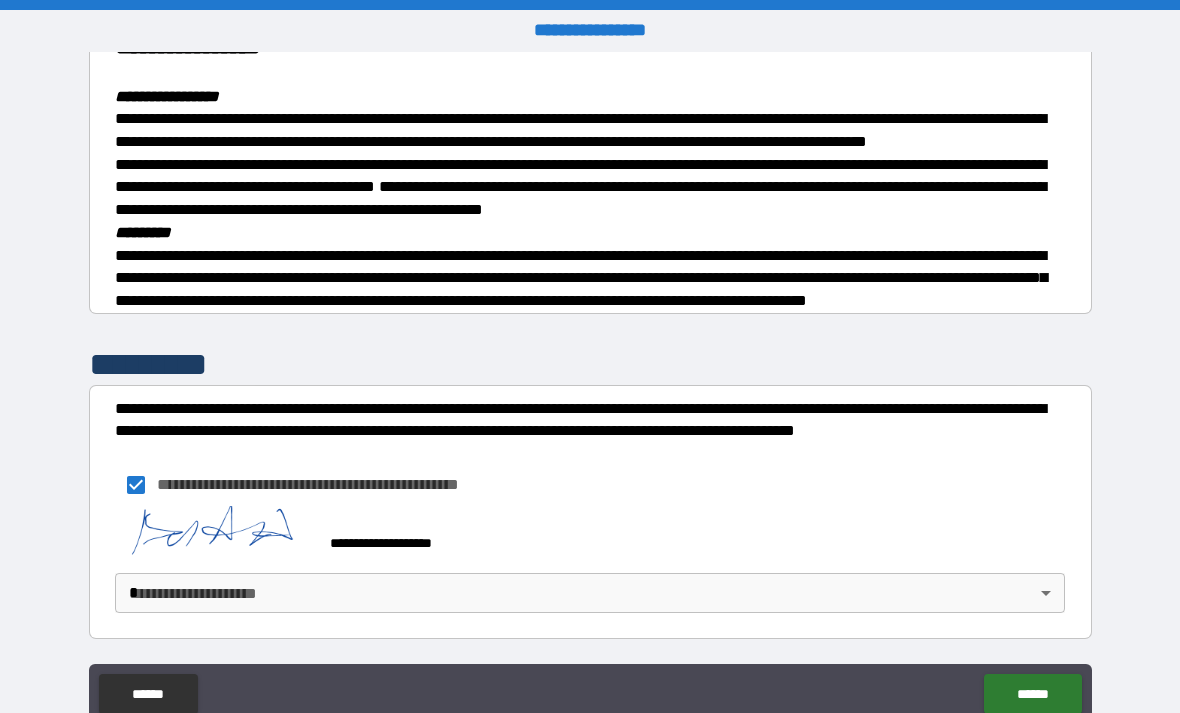 scroll, scrollTop: 336, scrollLeft: 0, axis: vertical 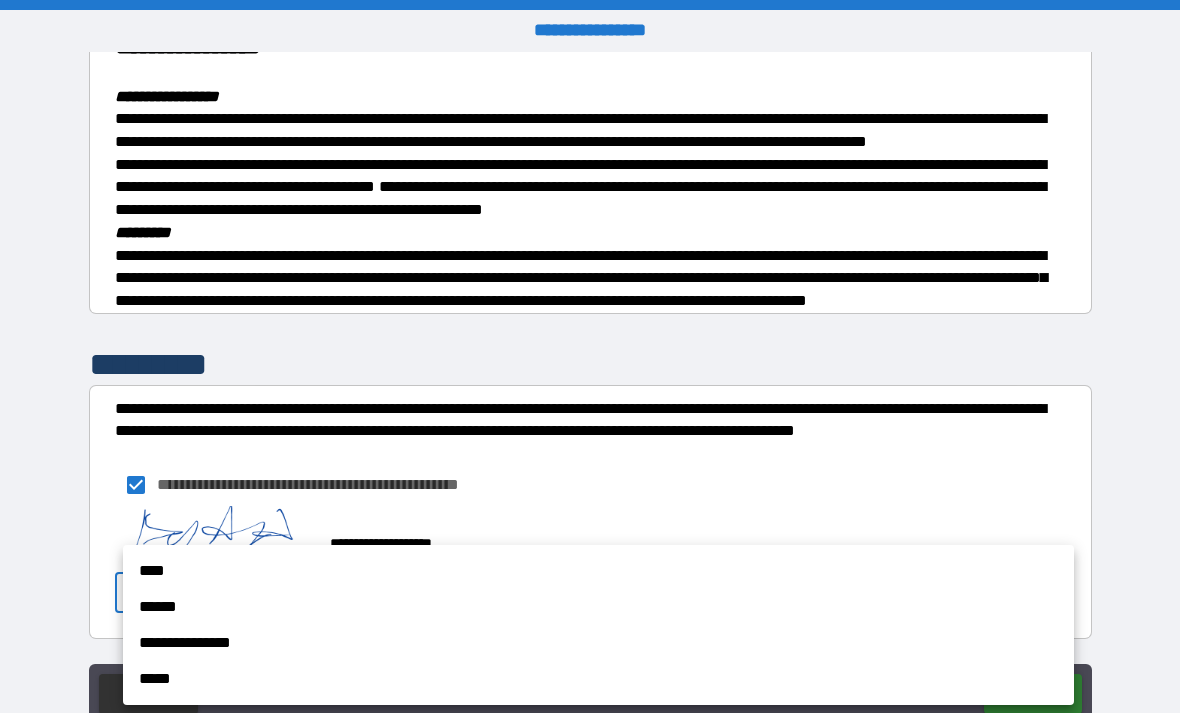 click on "**********" at bounding box center (598, 643) 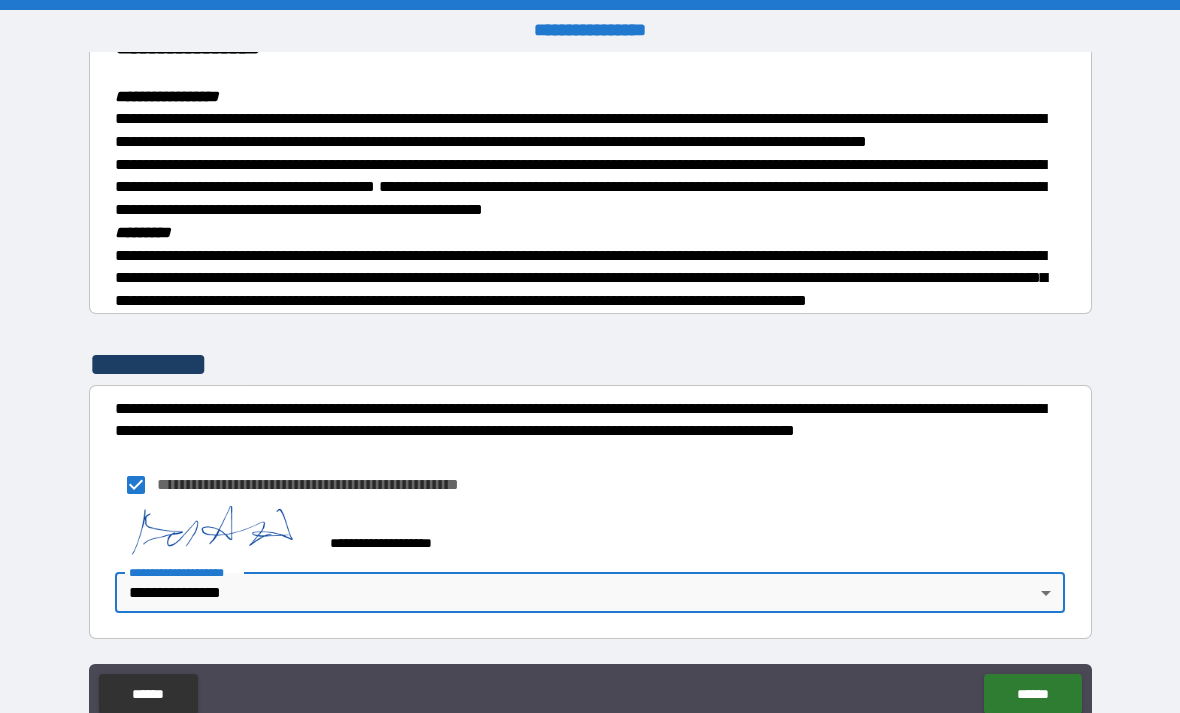 click on "******" at bounding box center (1032, 694) 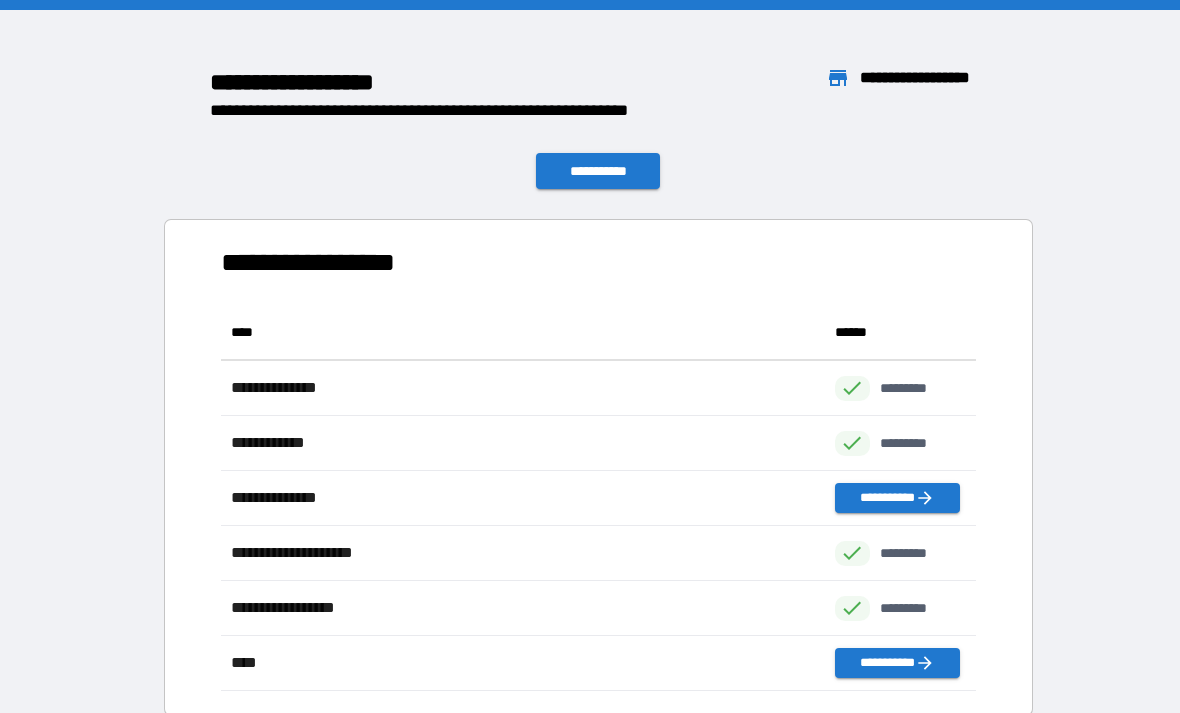 scroll, scrollTop: 1, scrollLeft: 1, axis: both 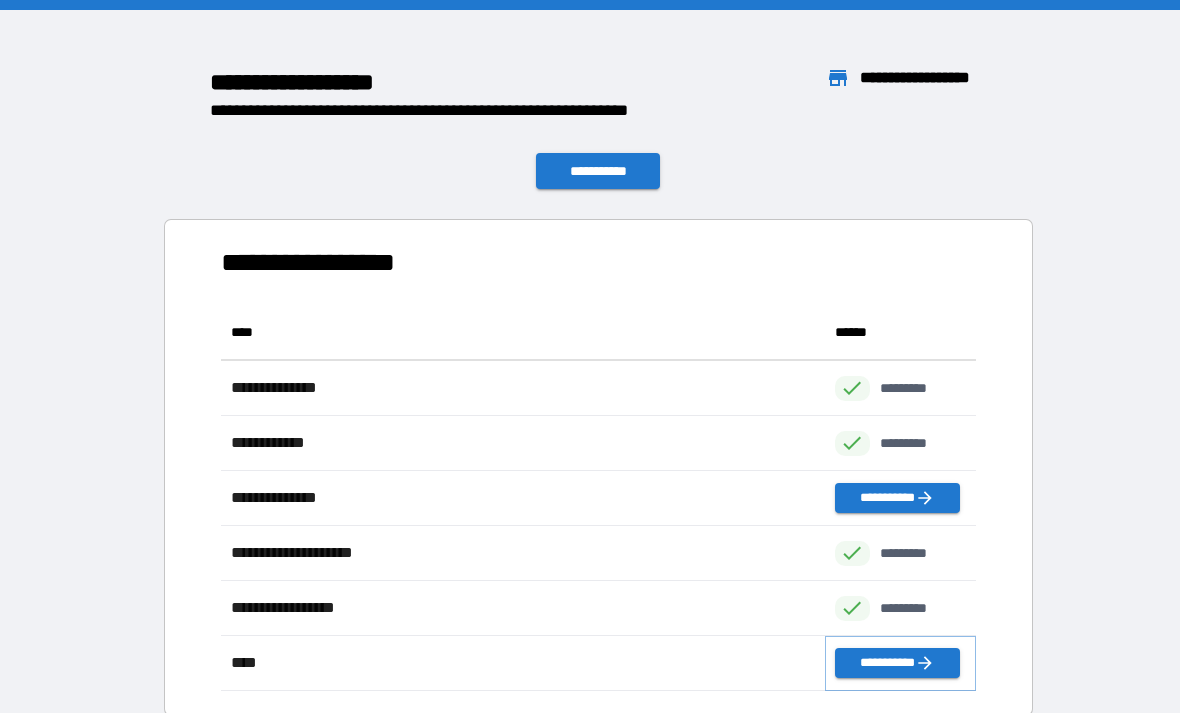 click on "**********" at bounding box center (897, 663) 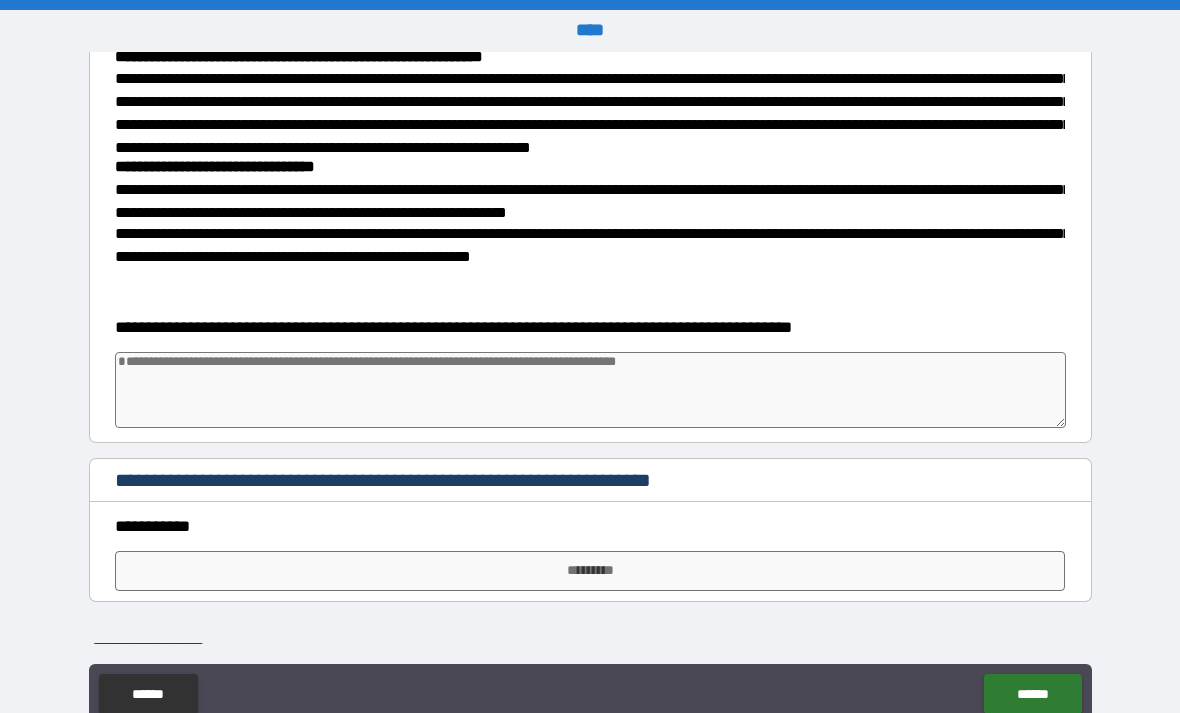 scroll, scrollTop: 3346, scrollLeft: 0, axis: vertical 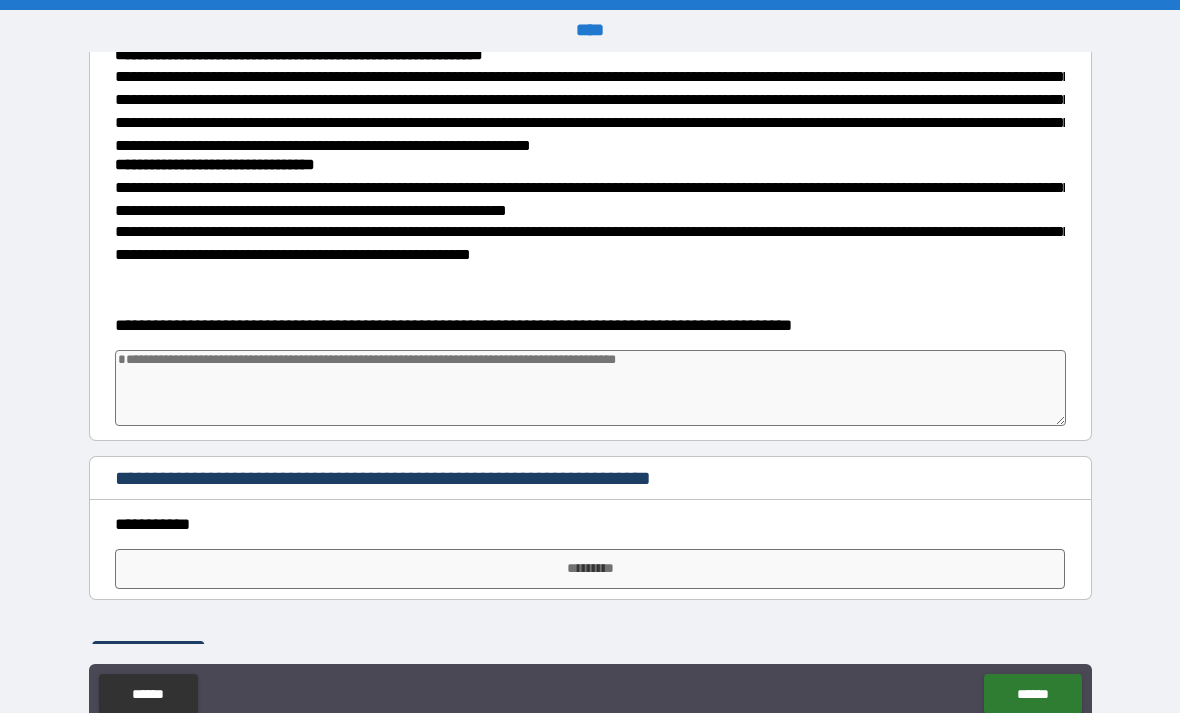 click on "*********" at bounding box center [590, 569] 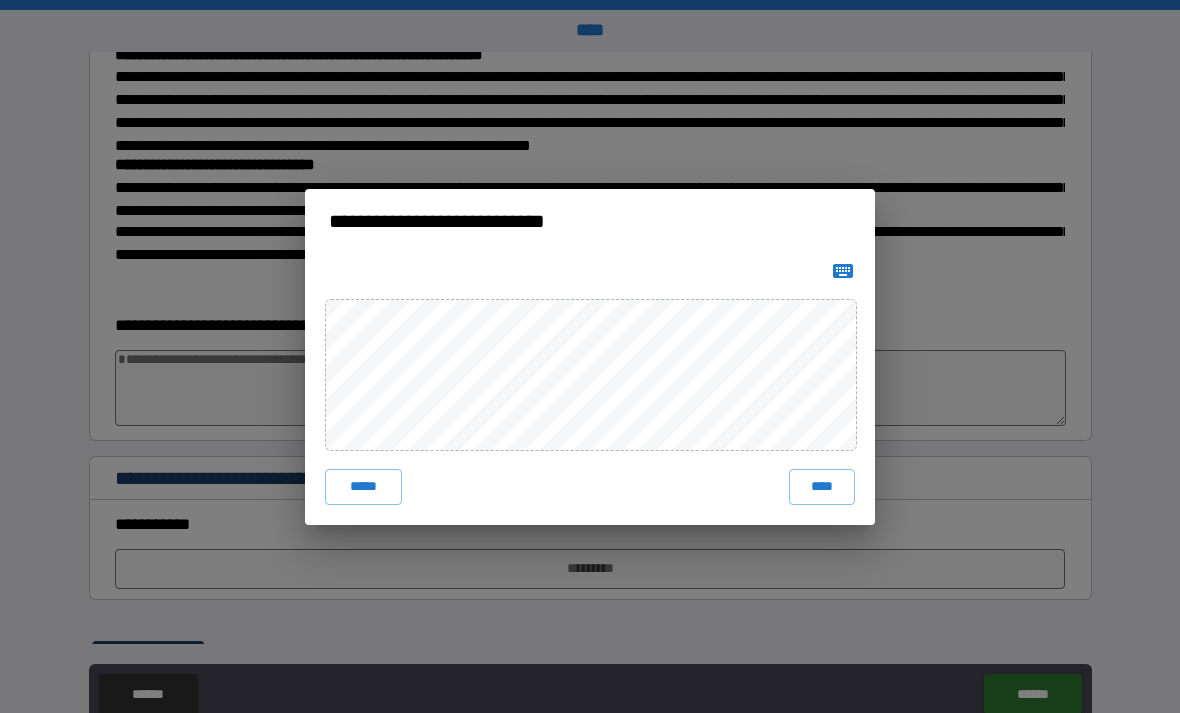 click on "****" at bounding box center [822, 487] 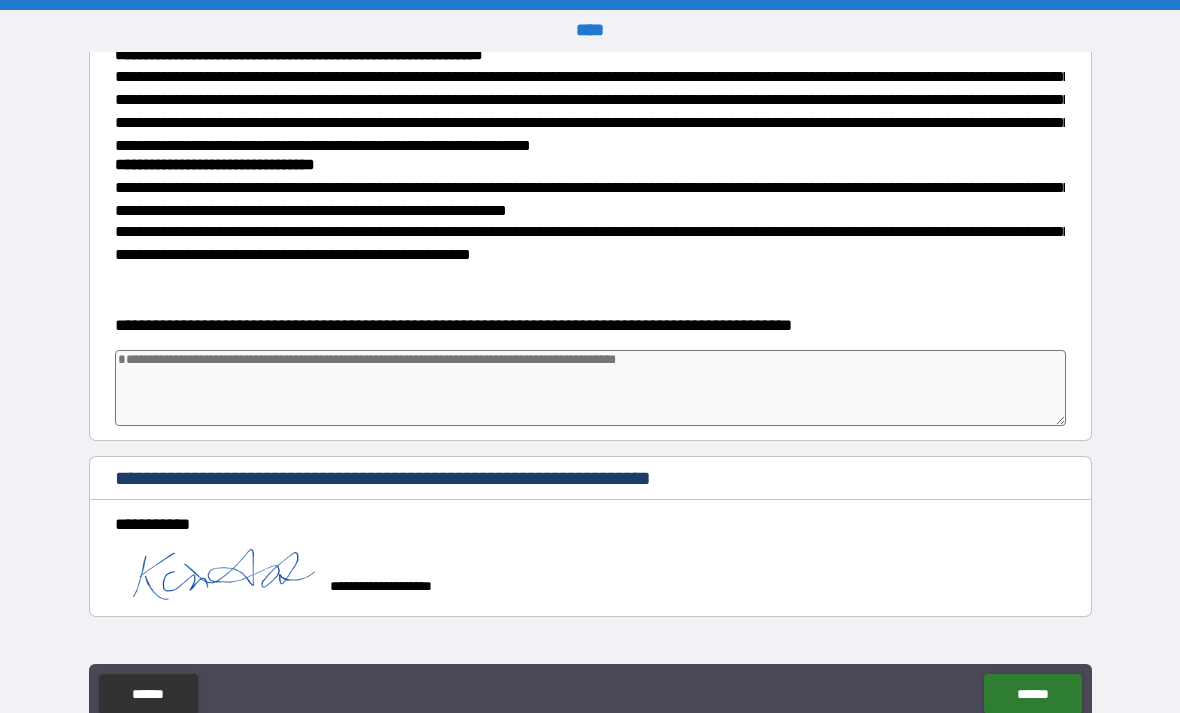 type on "*" 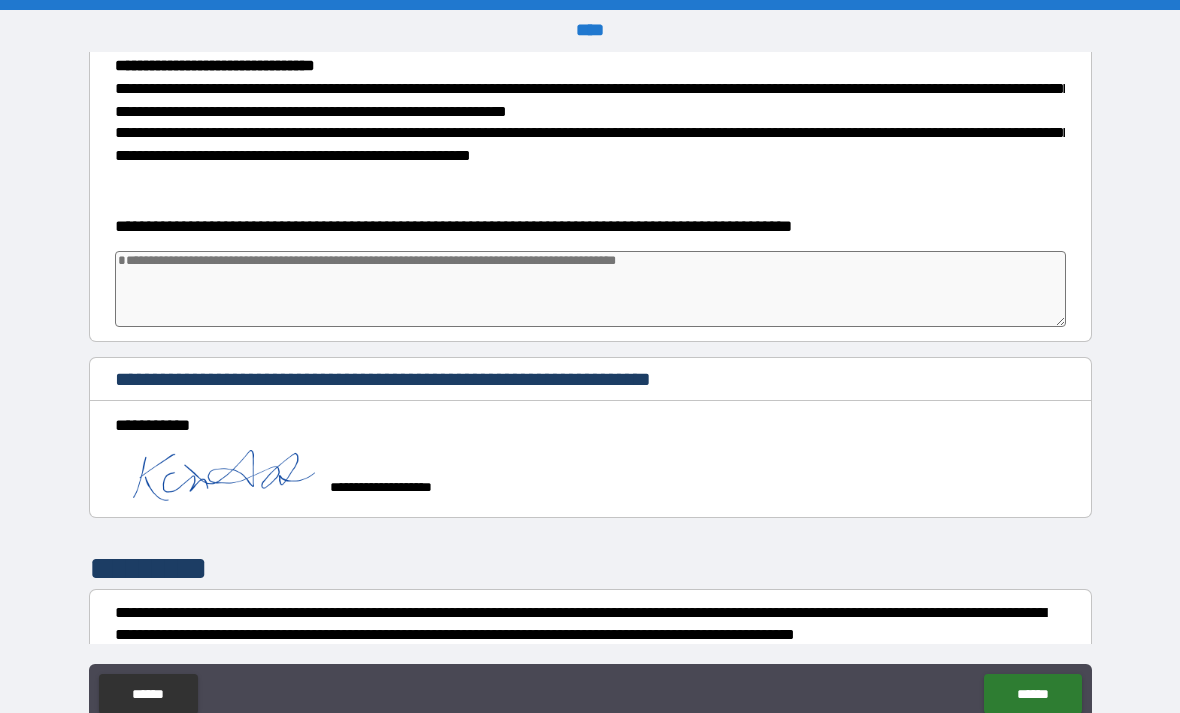 scroll, scrollTop: 3460, scrollLeft: 0, axis: vertical 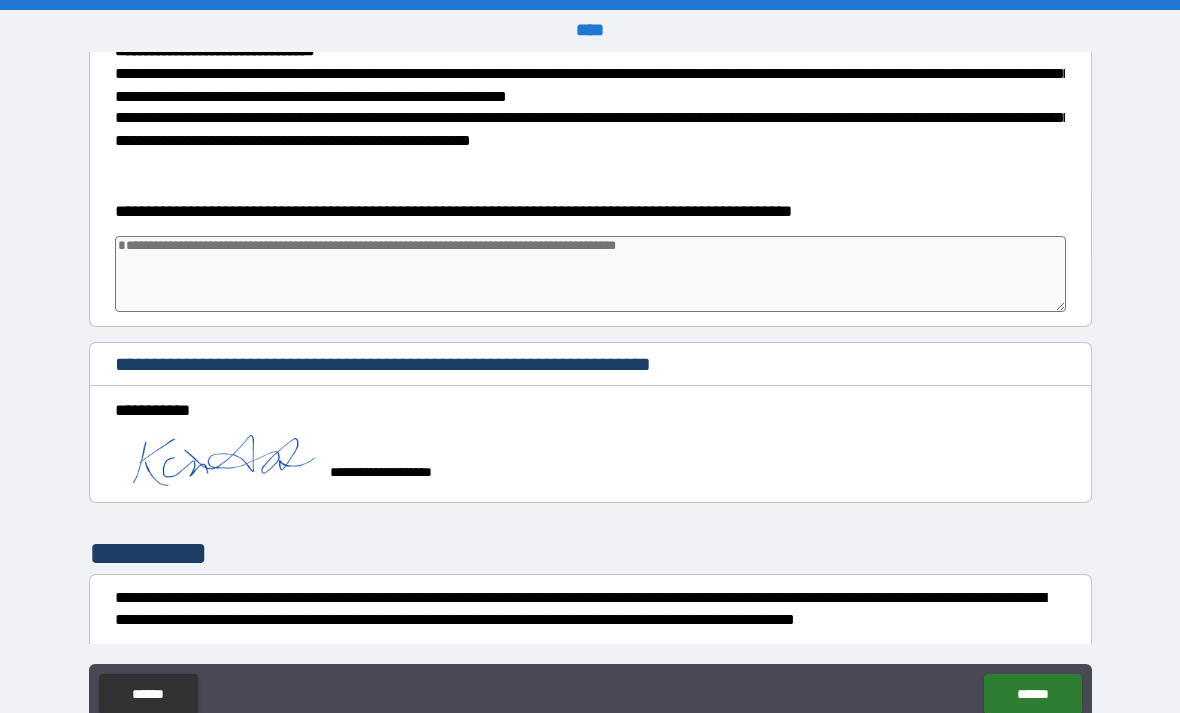 click at bounding box center (591, 274) 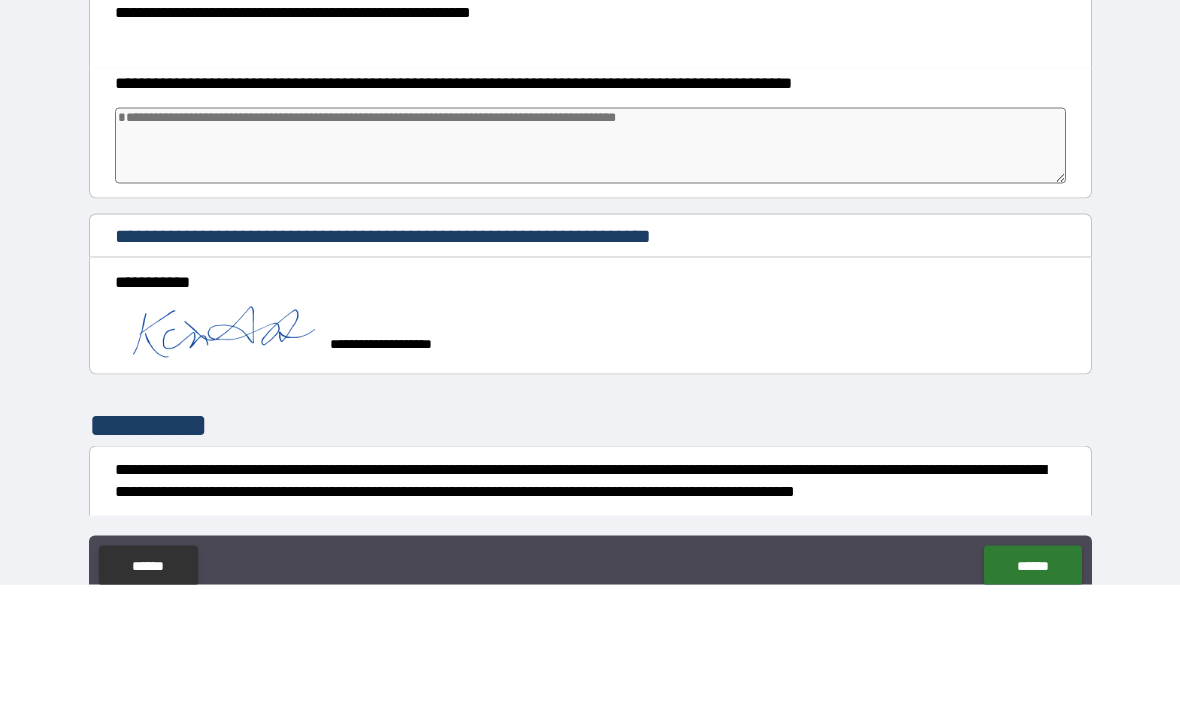 type on "*" 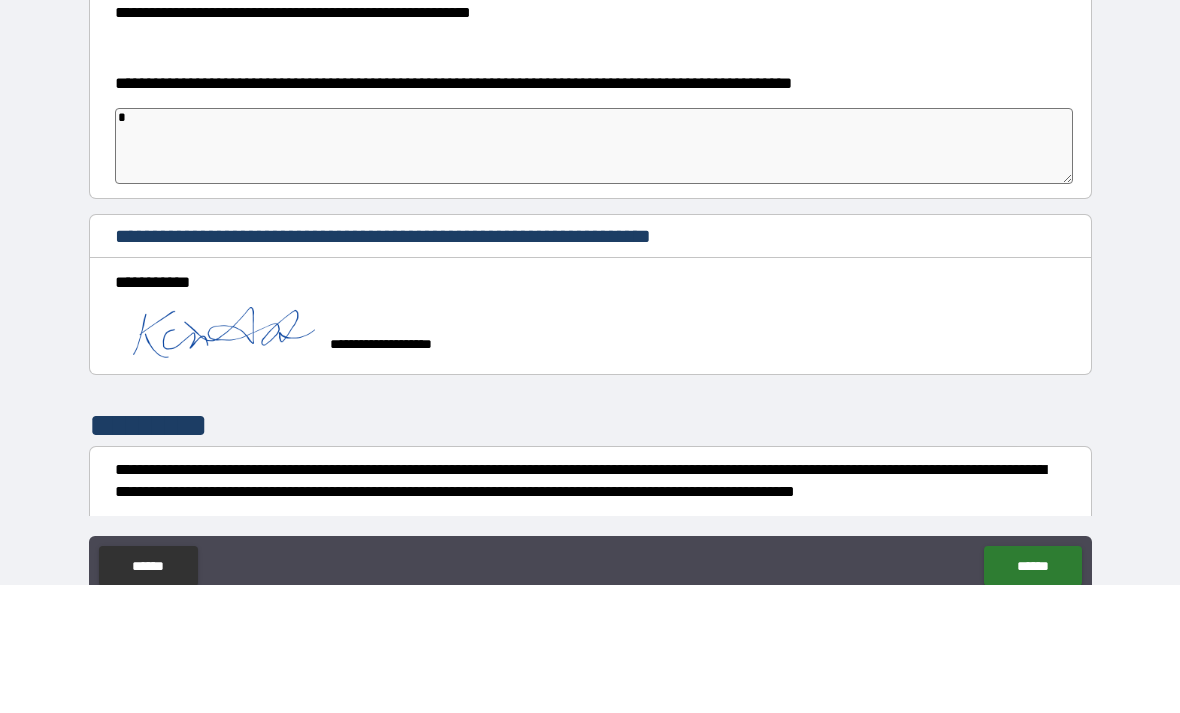 type on "*" 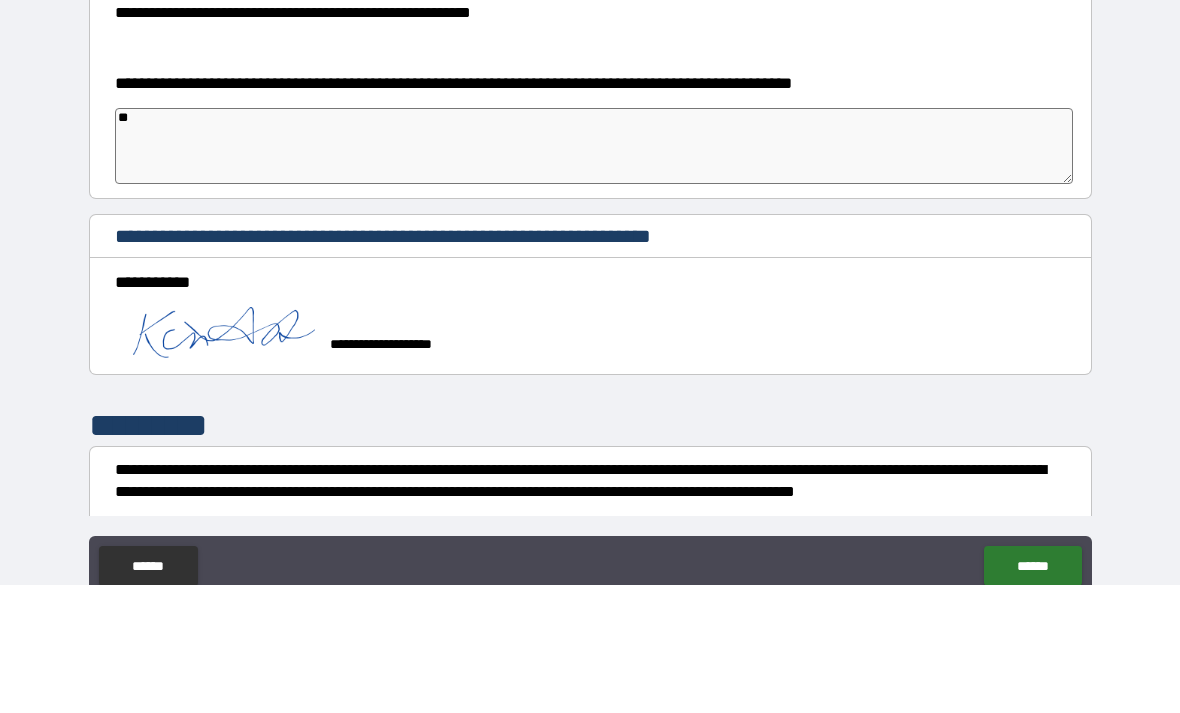 type on "*" 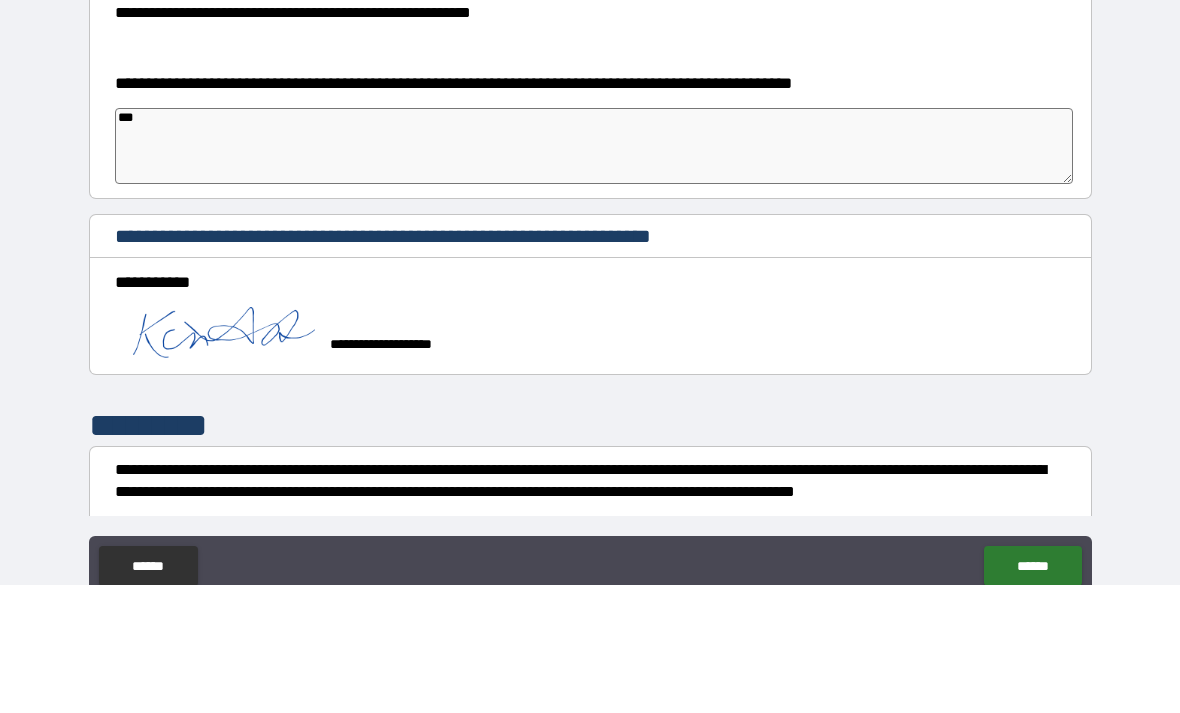 type on "*" 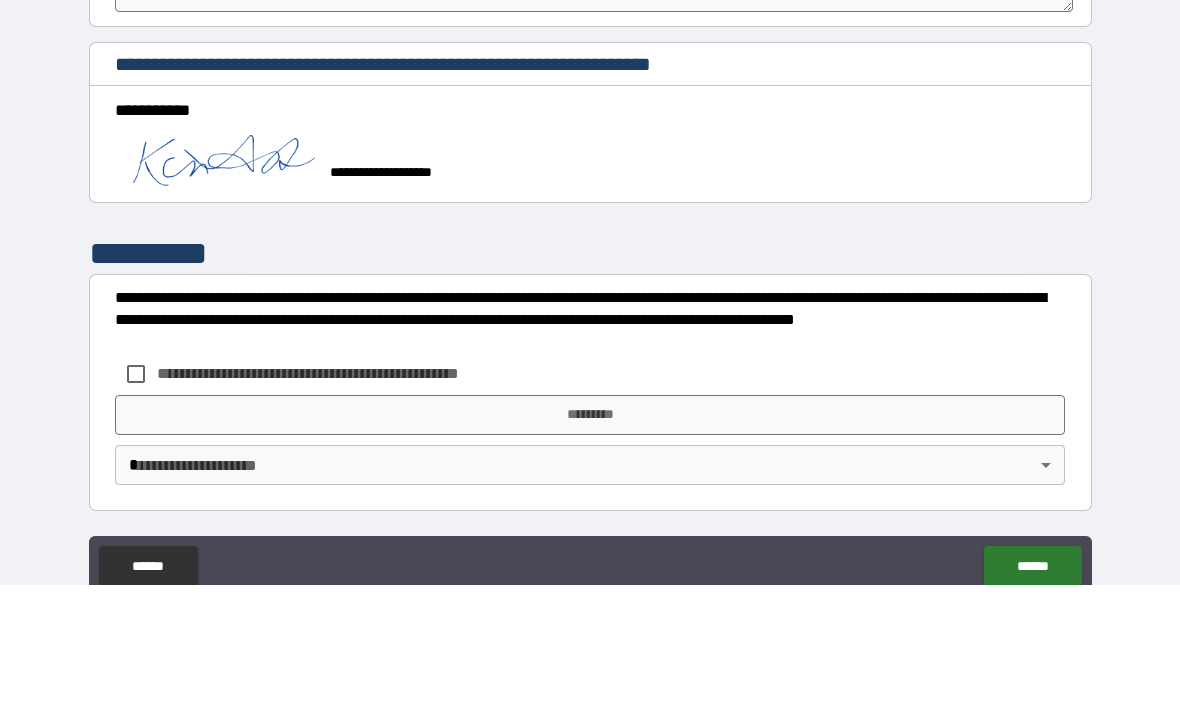scroll, scrollTop: 3632, scrollLeft: 0, axis: vertical 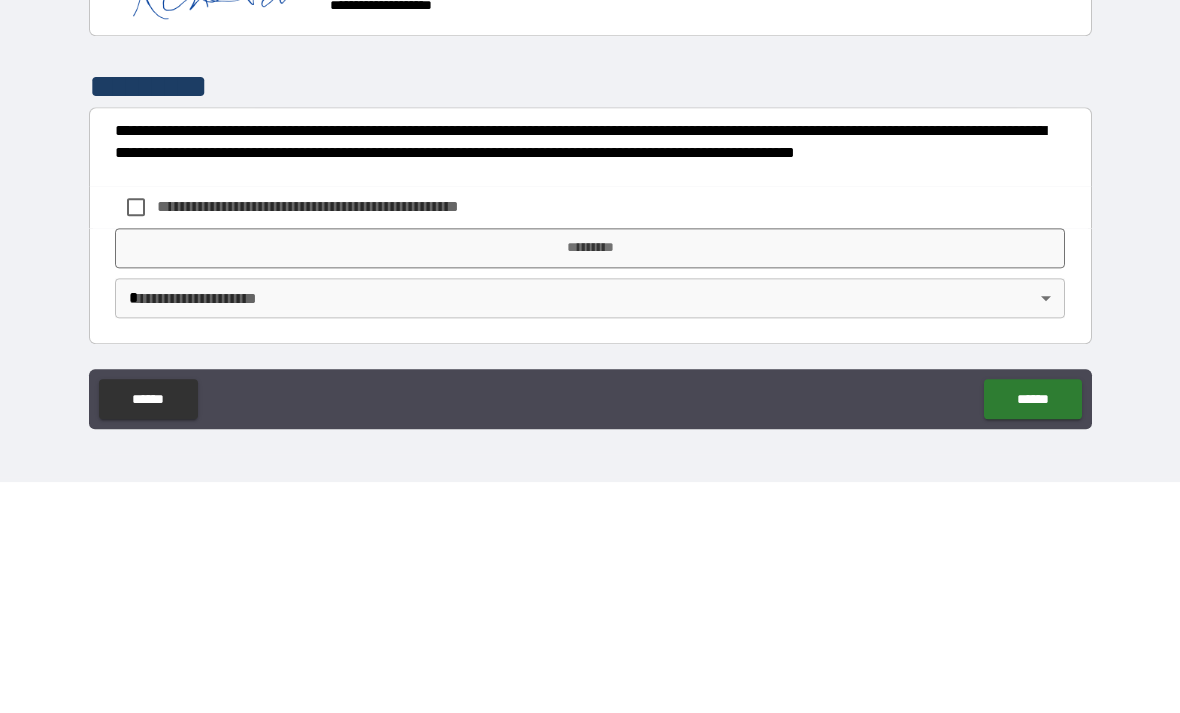 type on "***" 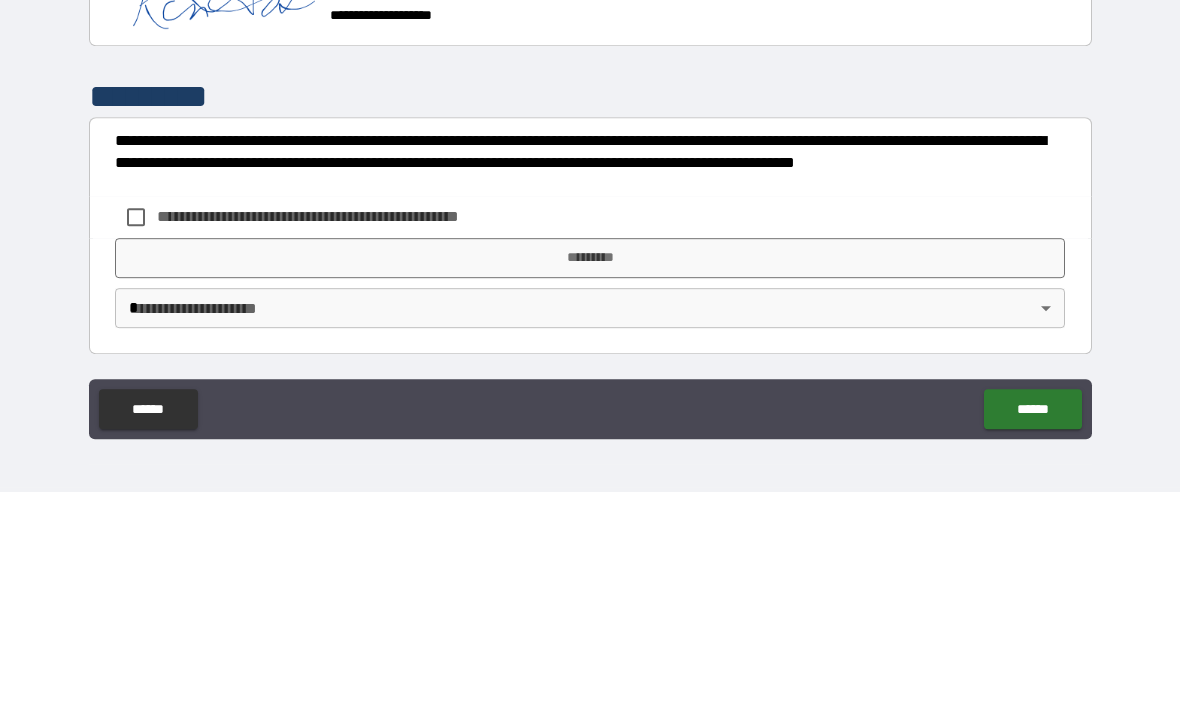 click on "*********" at bounding box center (590, 479) 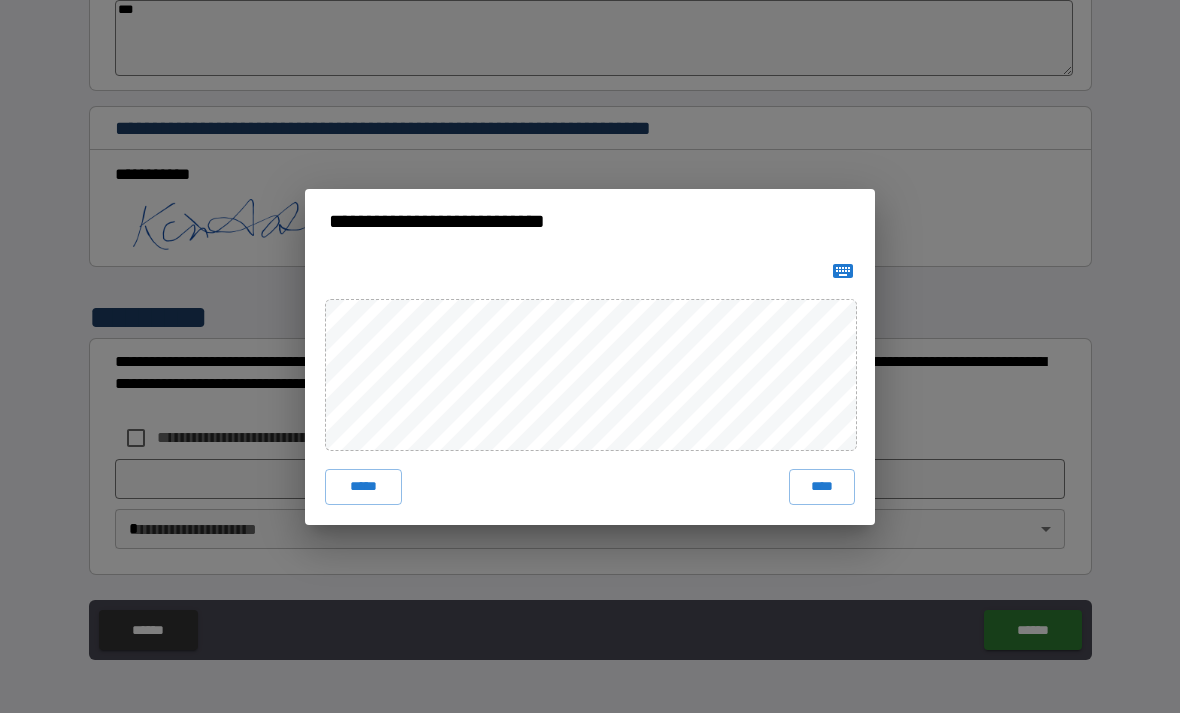 click on "****" at bounding box center (822, 487) 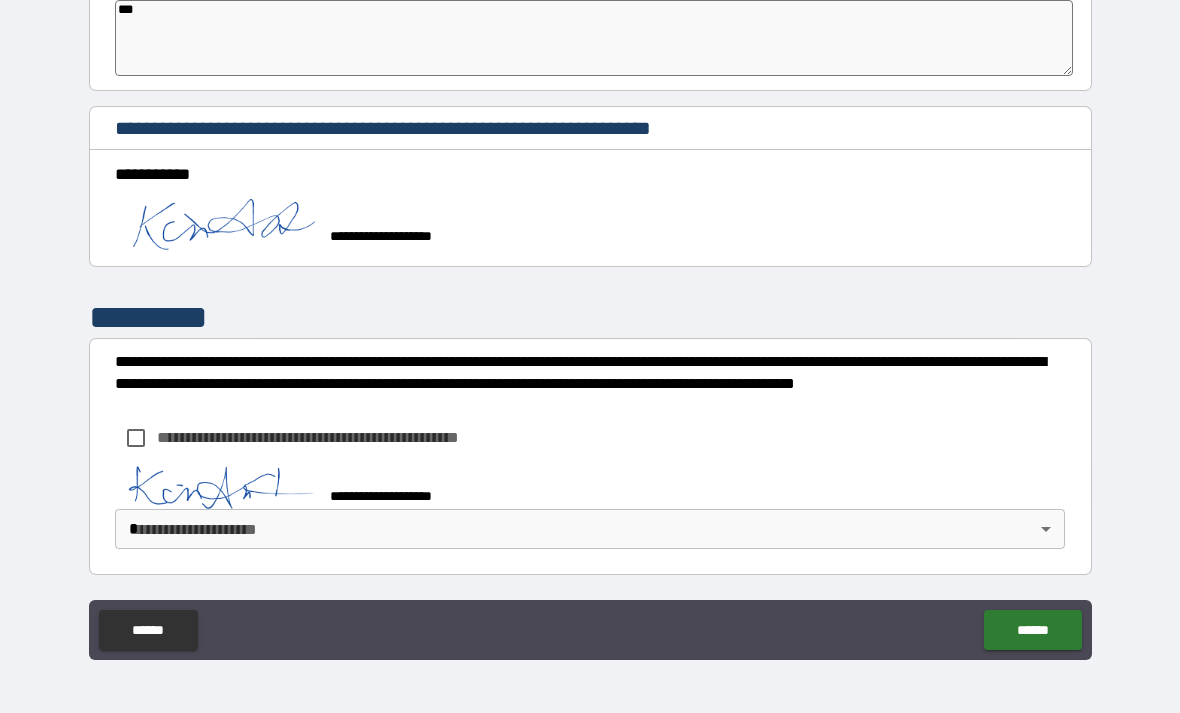 scroll, scrollTop: 3622, scrollLeft: 0, axis: vertical 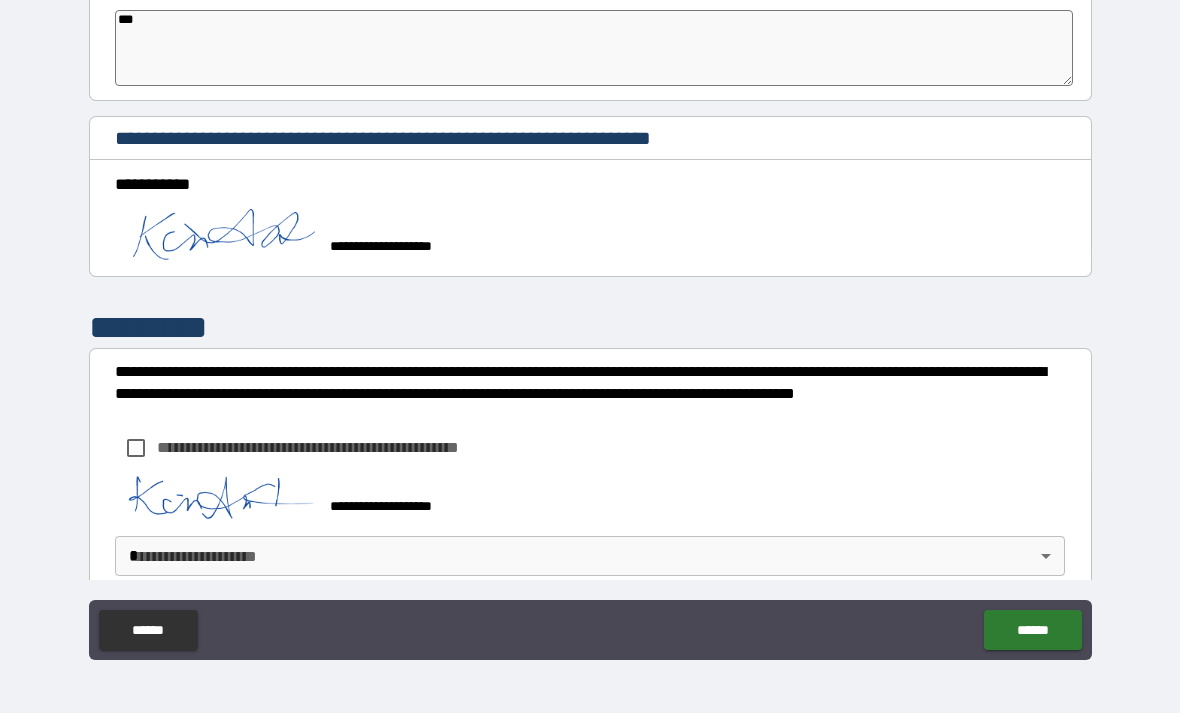 click on "**********" at bounding box center (590, 324) 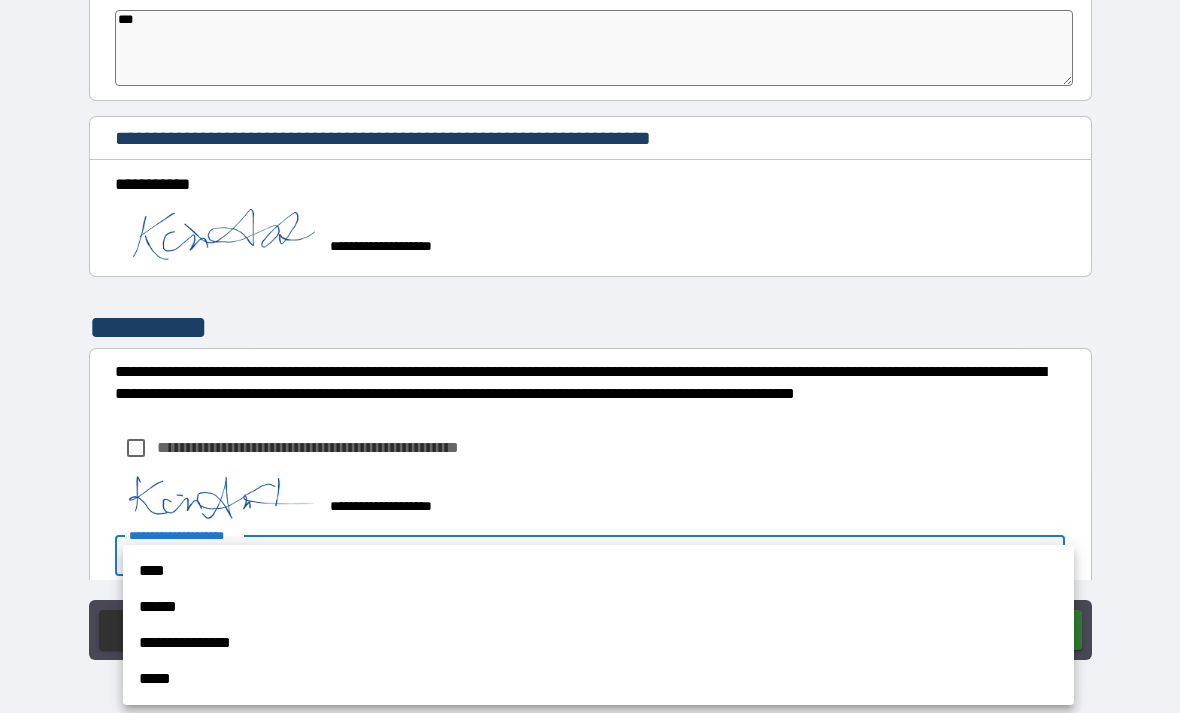 click on "**********" at bounding box center [598, 643] 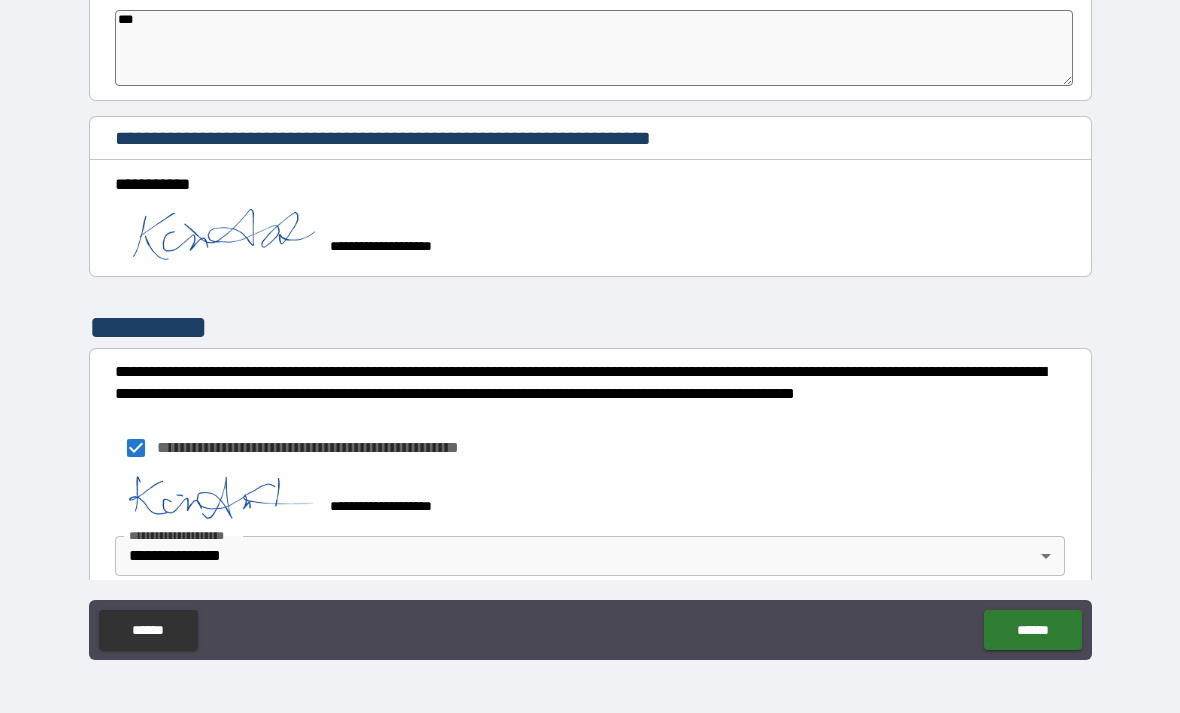 type on "*" 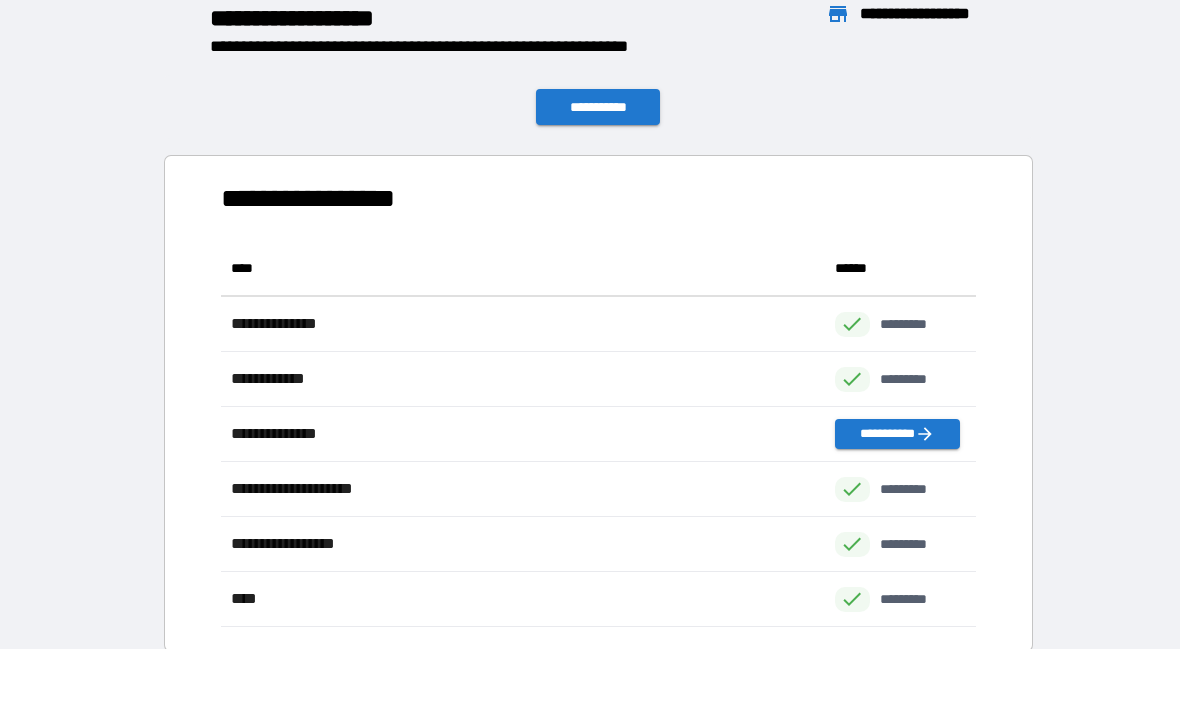 scroll, scrollTop: 386, scrollLeft: 755, axis: both 